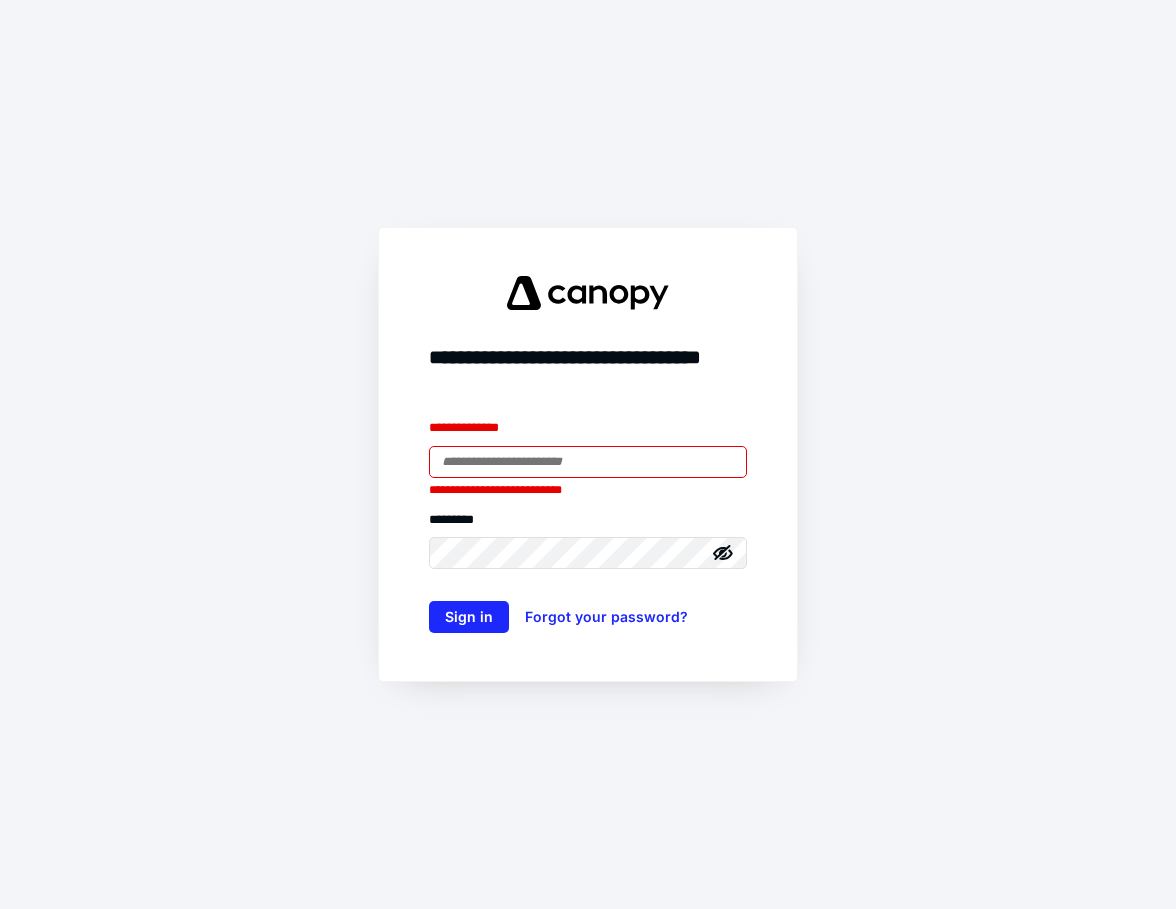 scroll, scrollTop: 0, scrollLeft: 0, axis: both 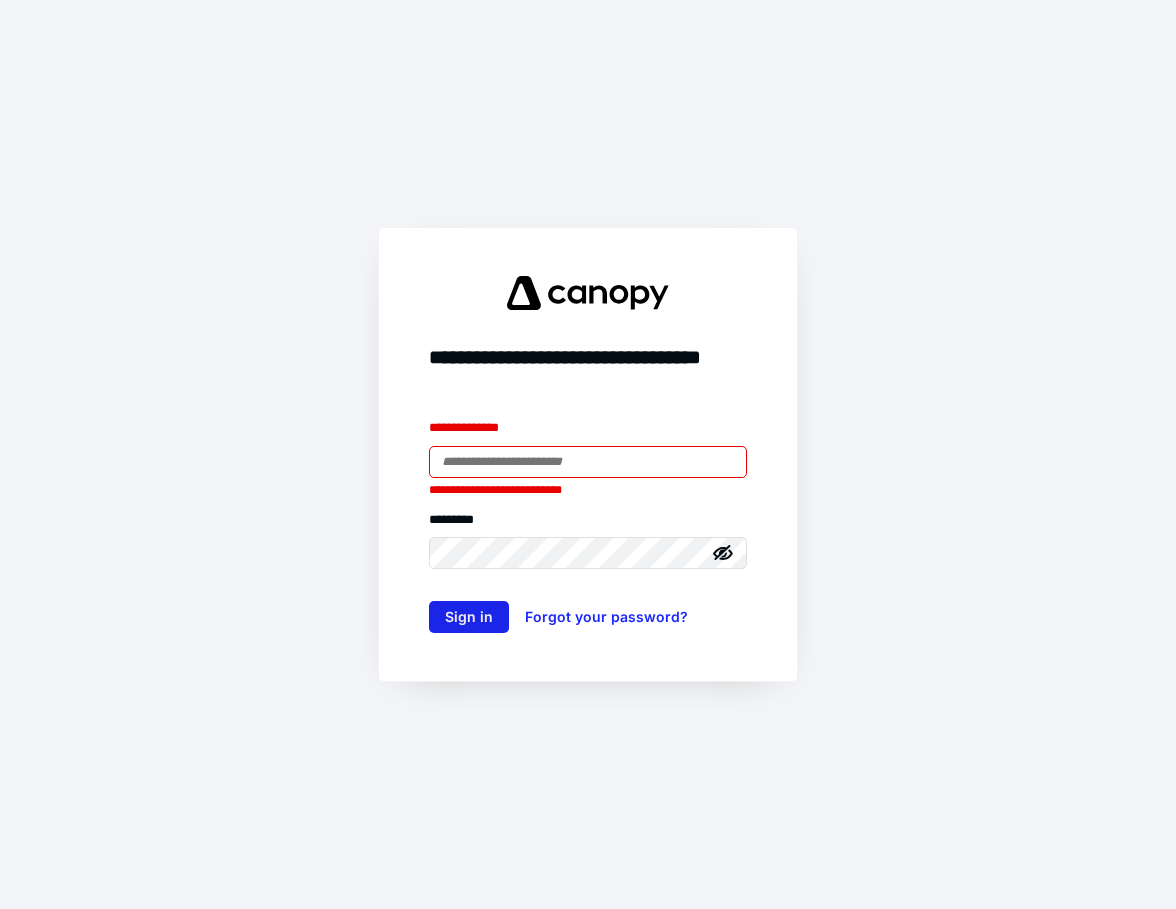 type on "**********" 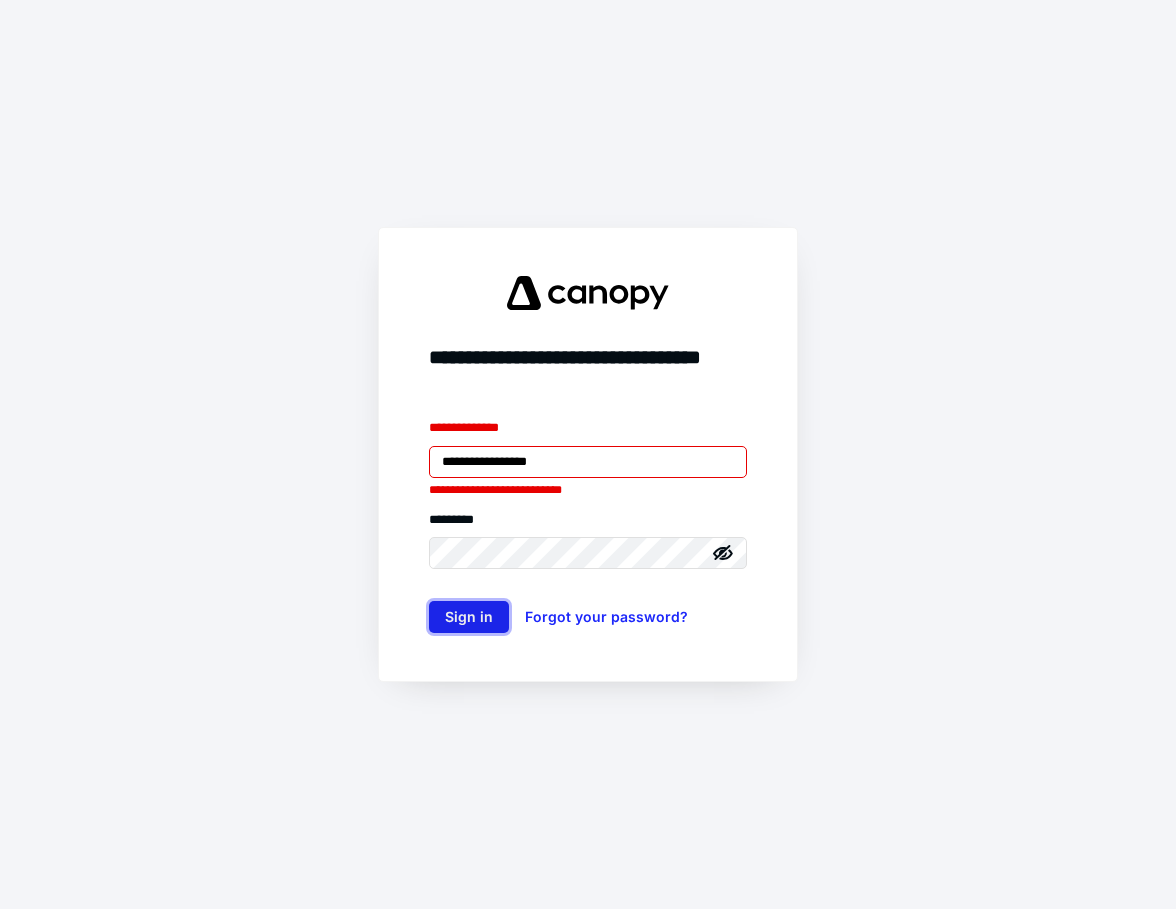 click on "Sign in" at bounding box center (469, 617) 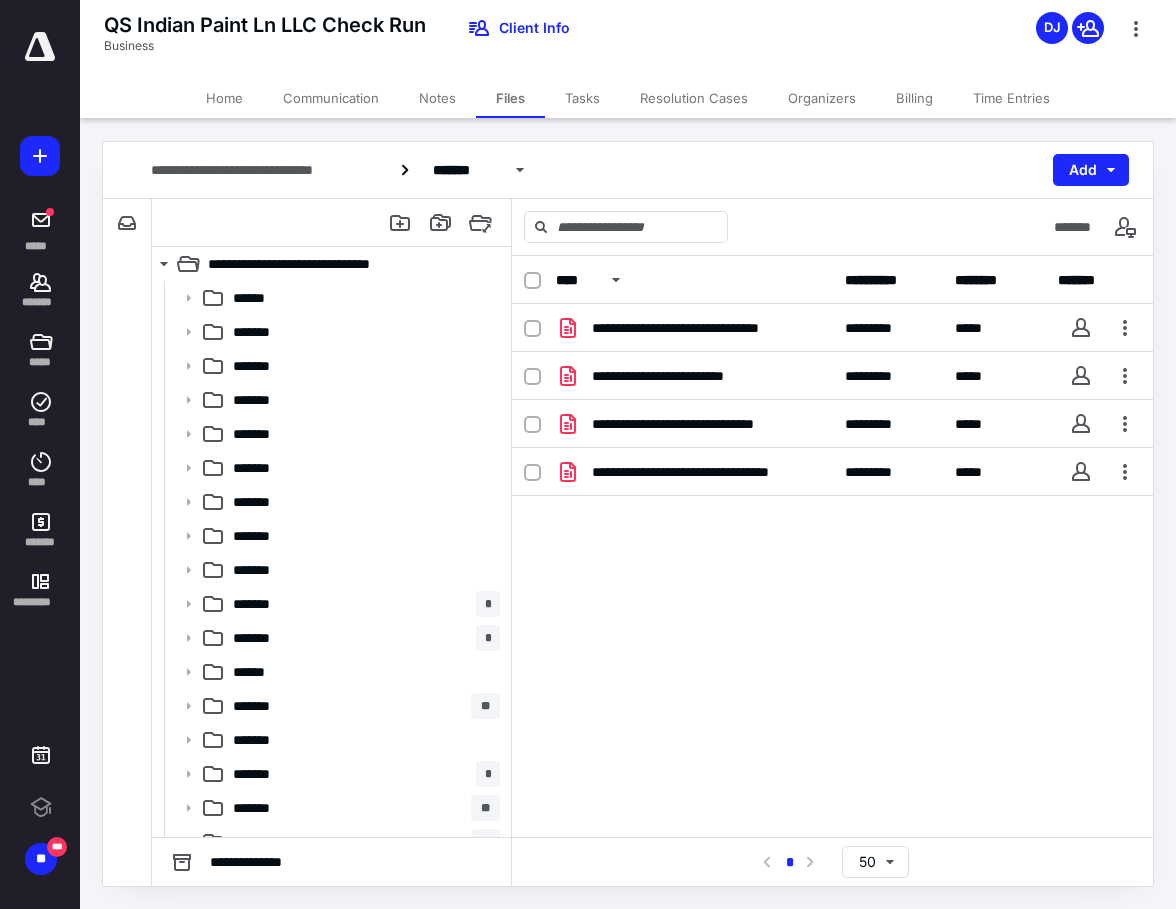 scroll, scrollTop: 0, scrollLeft: 0, axis: both 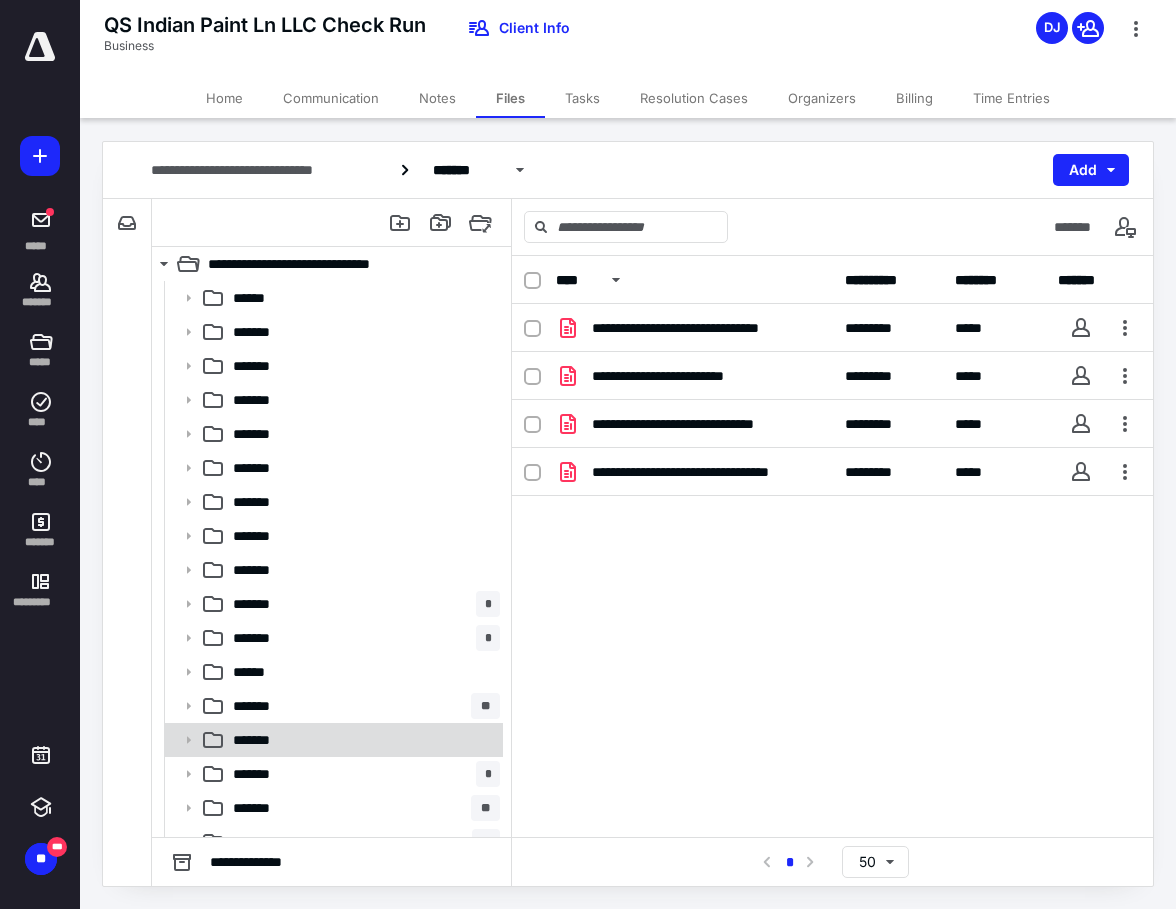 click on "*******" at bounding box center [362, 740] 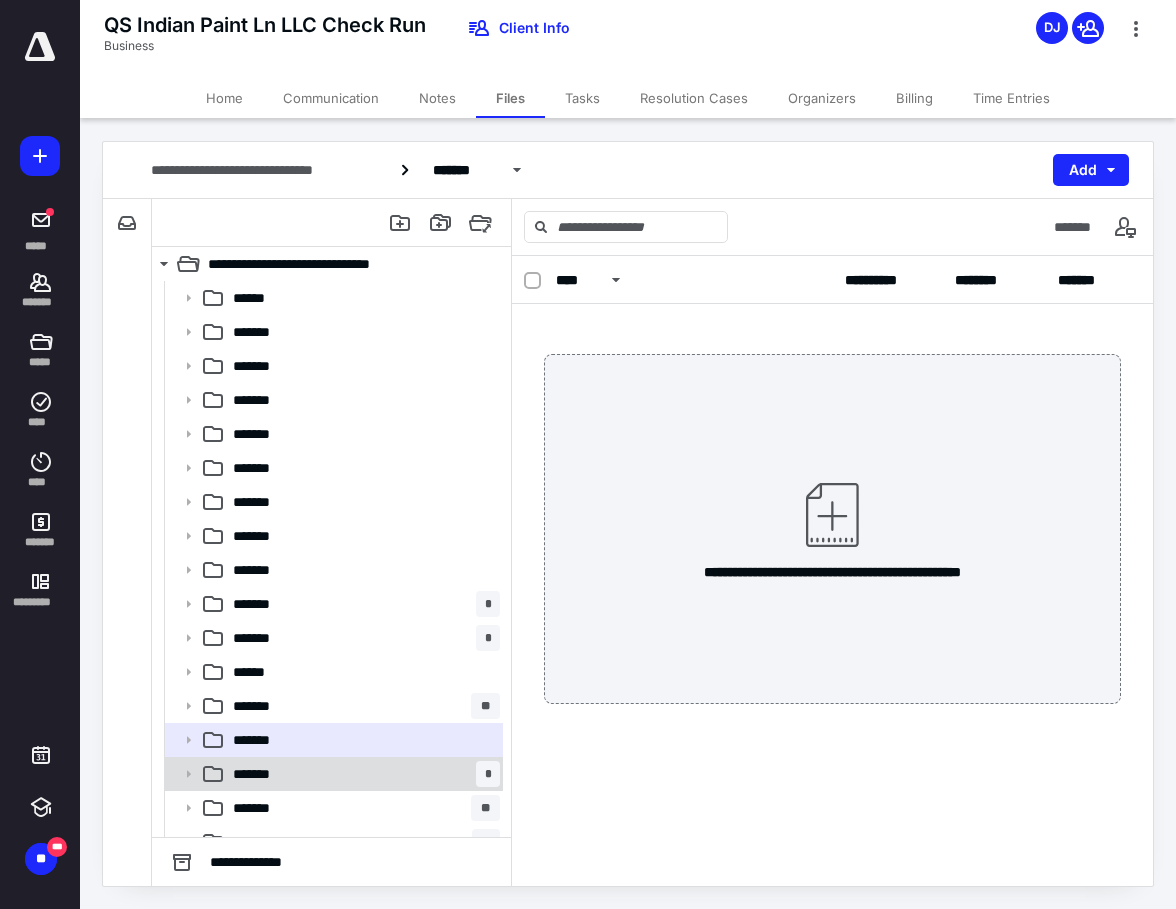 click on "******* *" at bounding box center [362, 774] 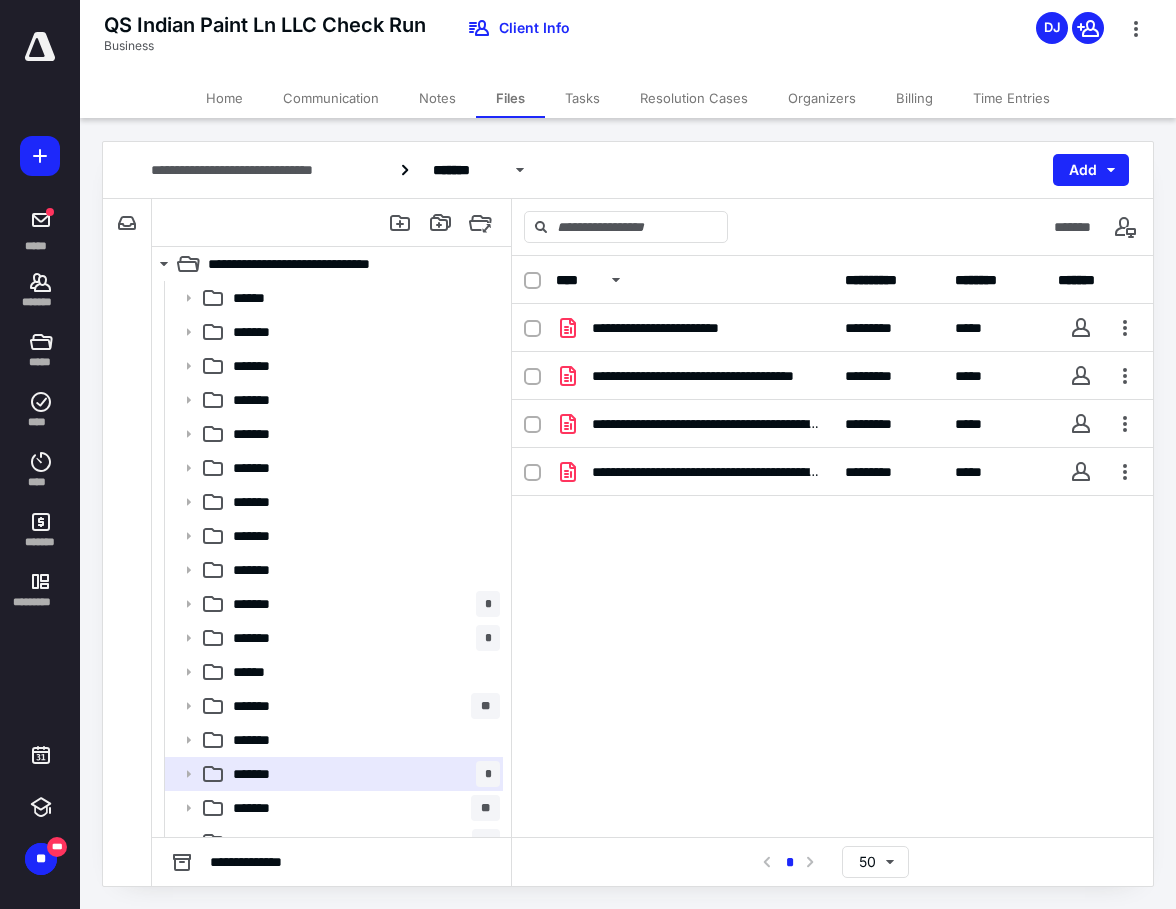 scroll, scrollTop: 433, scrollLeft: 0, axis: vertical 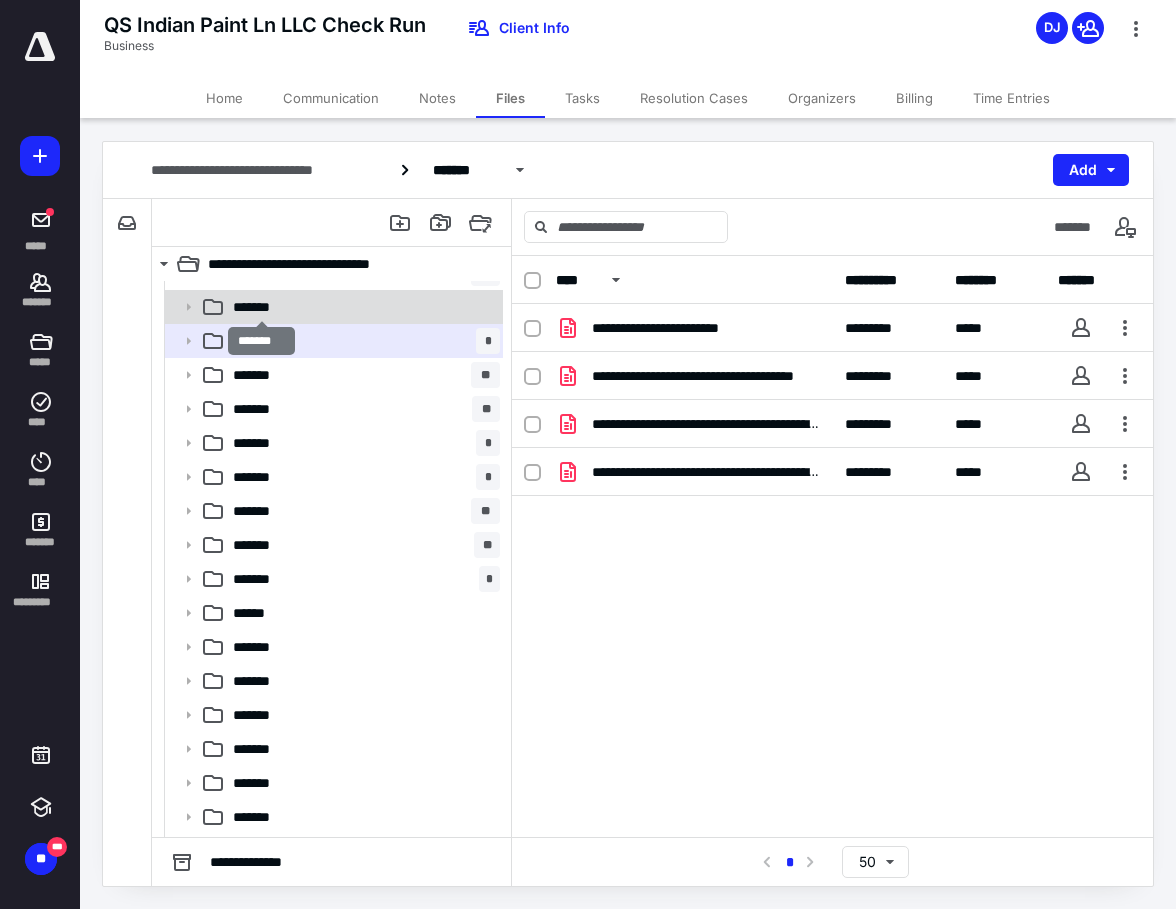 click on "*******" at bounding box center (261, 307) 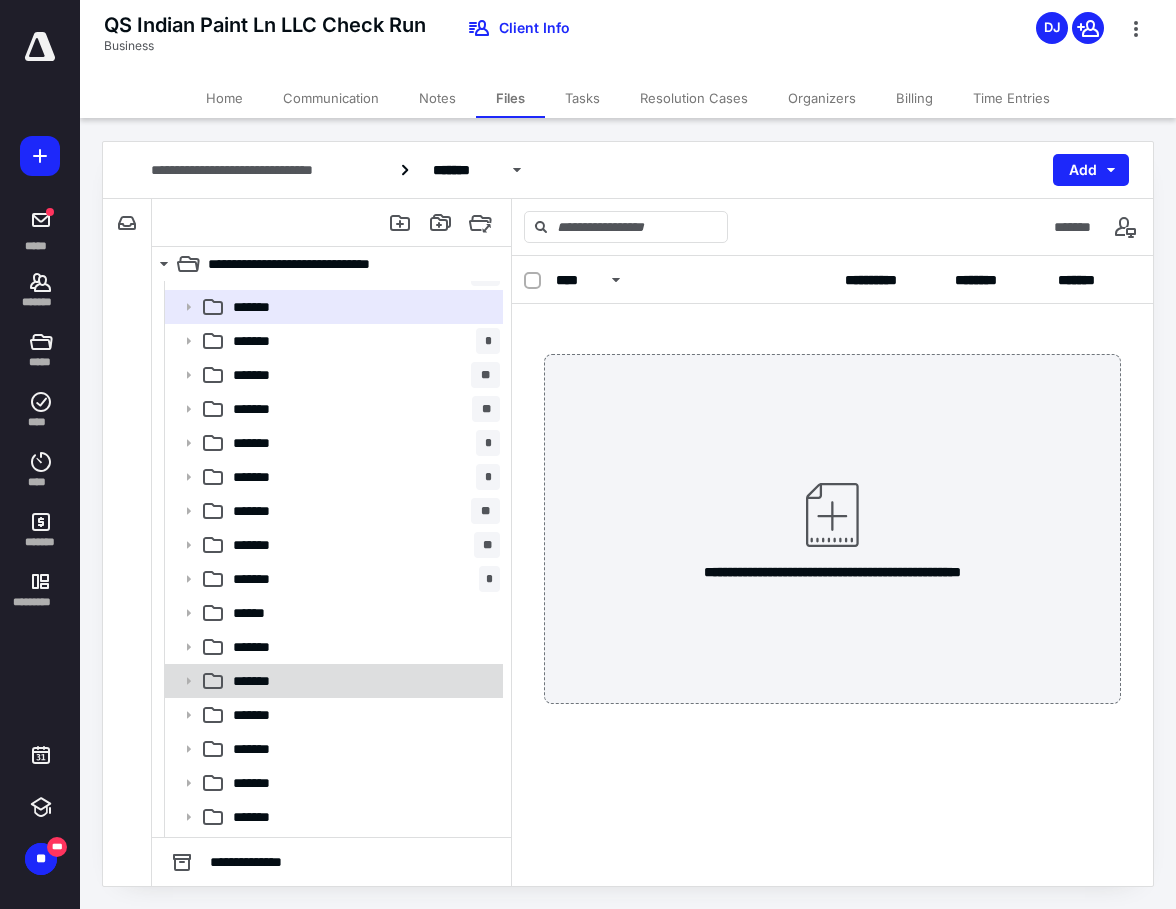 scroll, scrollTop: 0, scrollLeft: 0, axis: both 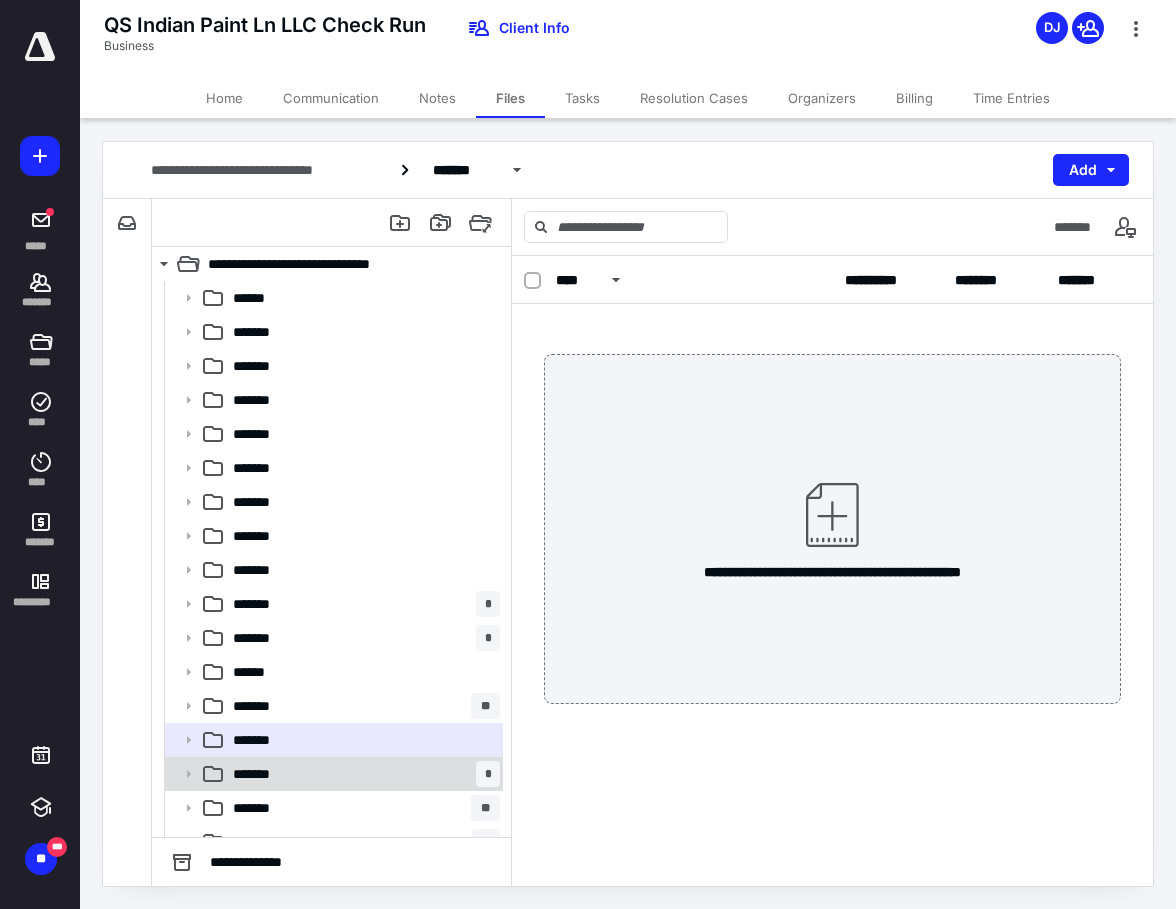 click on "******* *" at bounding box center [362, 774] 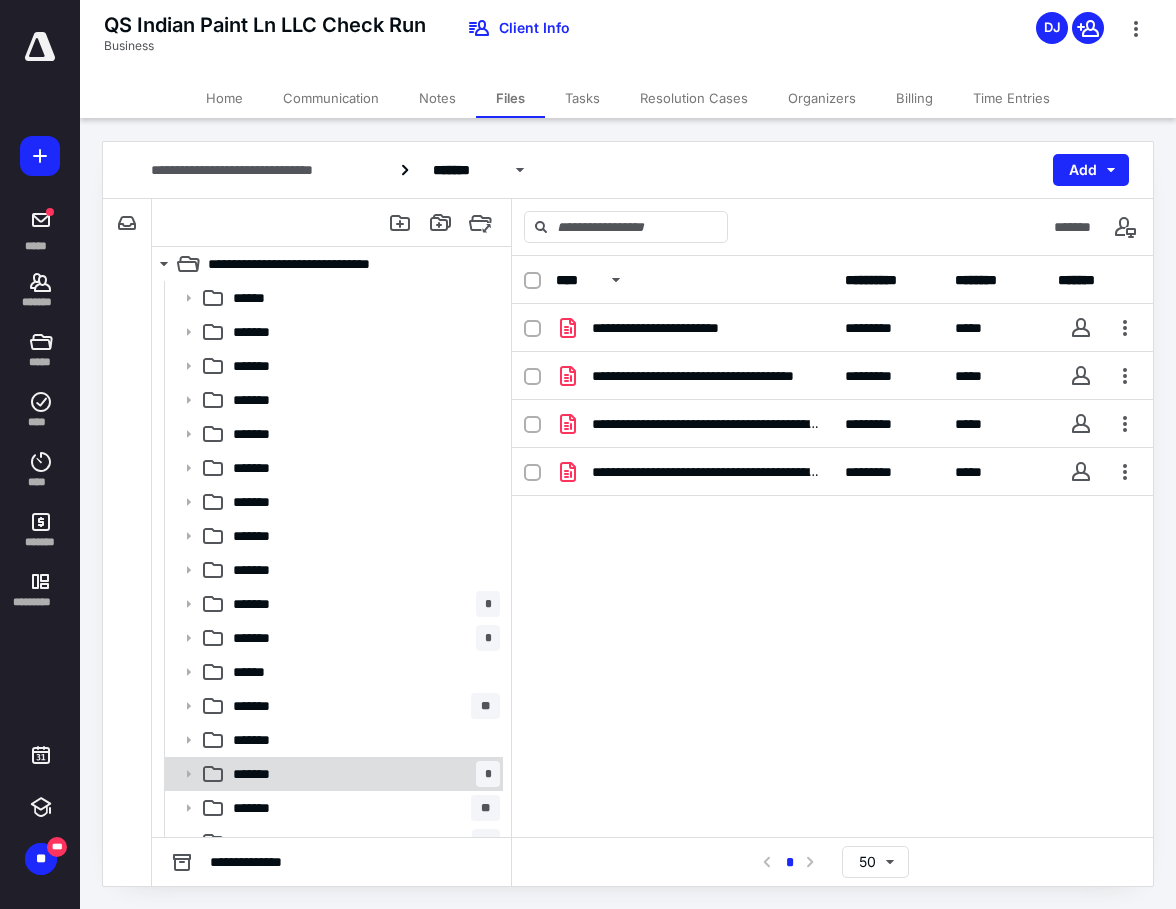 drag, startPoint x: 295, startPoint y: 769, endPoint x: 413, endPoint y: 798, distance: 121.511314 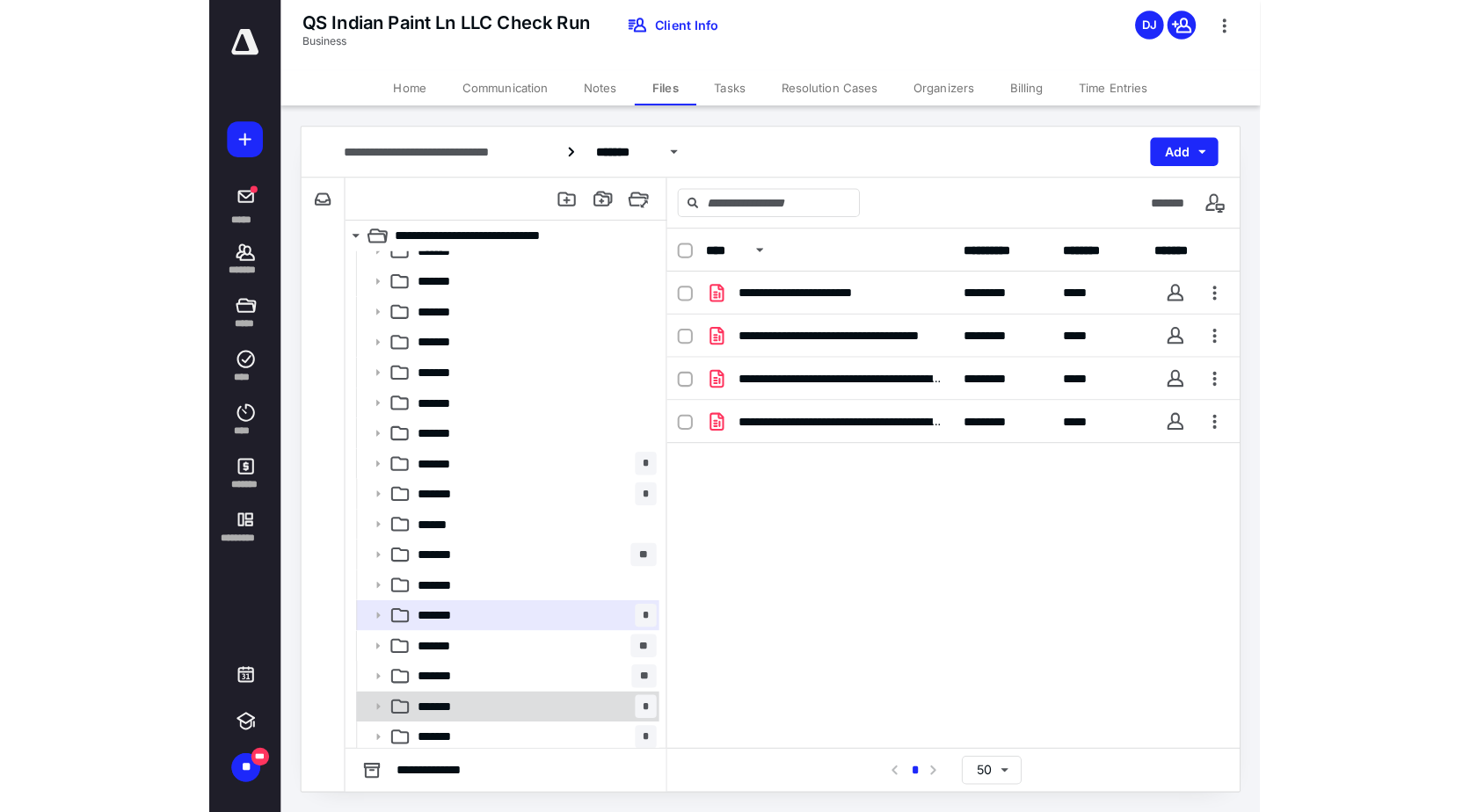 scroll, scrollTop: 89, scrollLeft: 0, axis: vertical 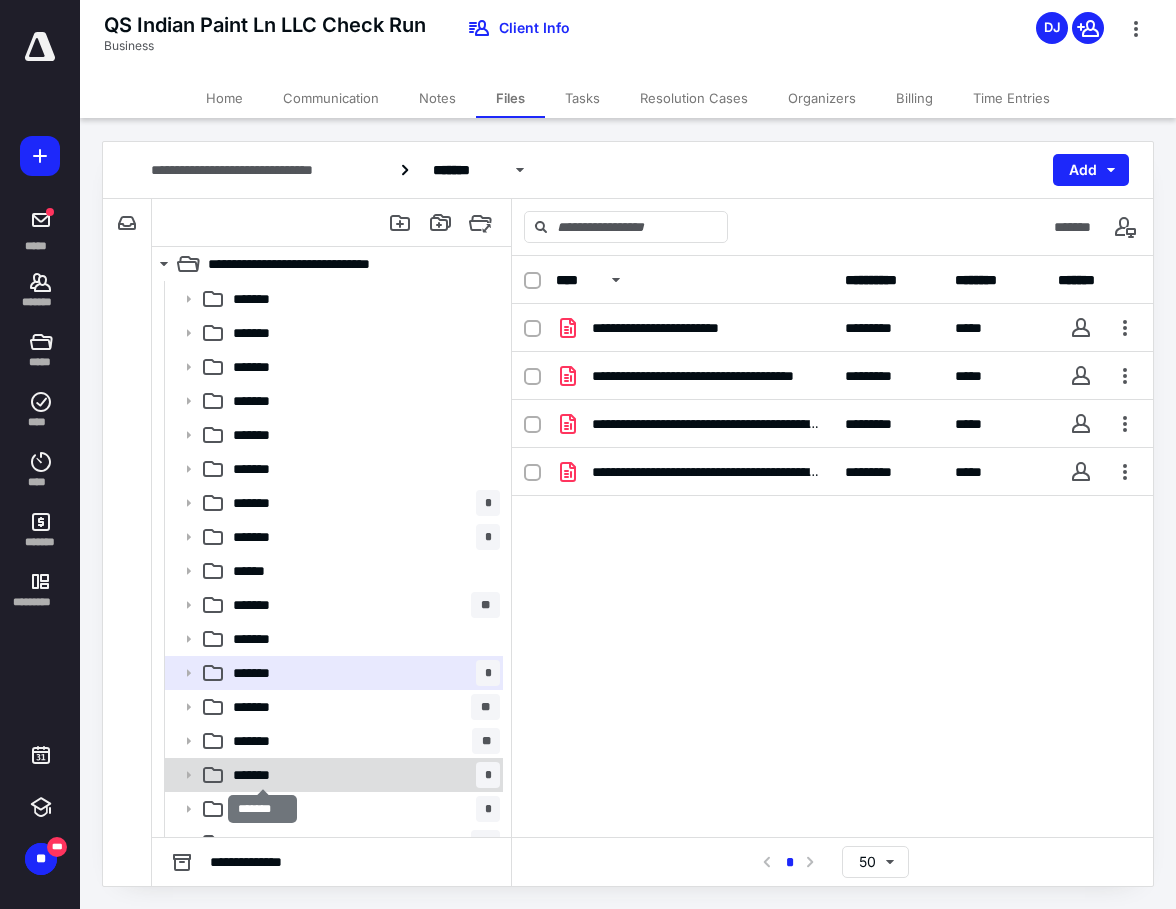 click on "*******" at bounding box center [262, 775] 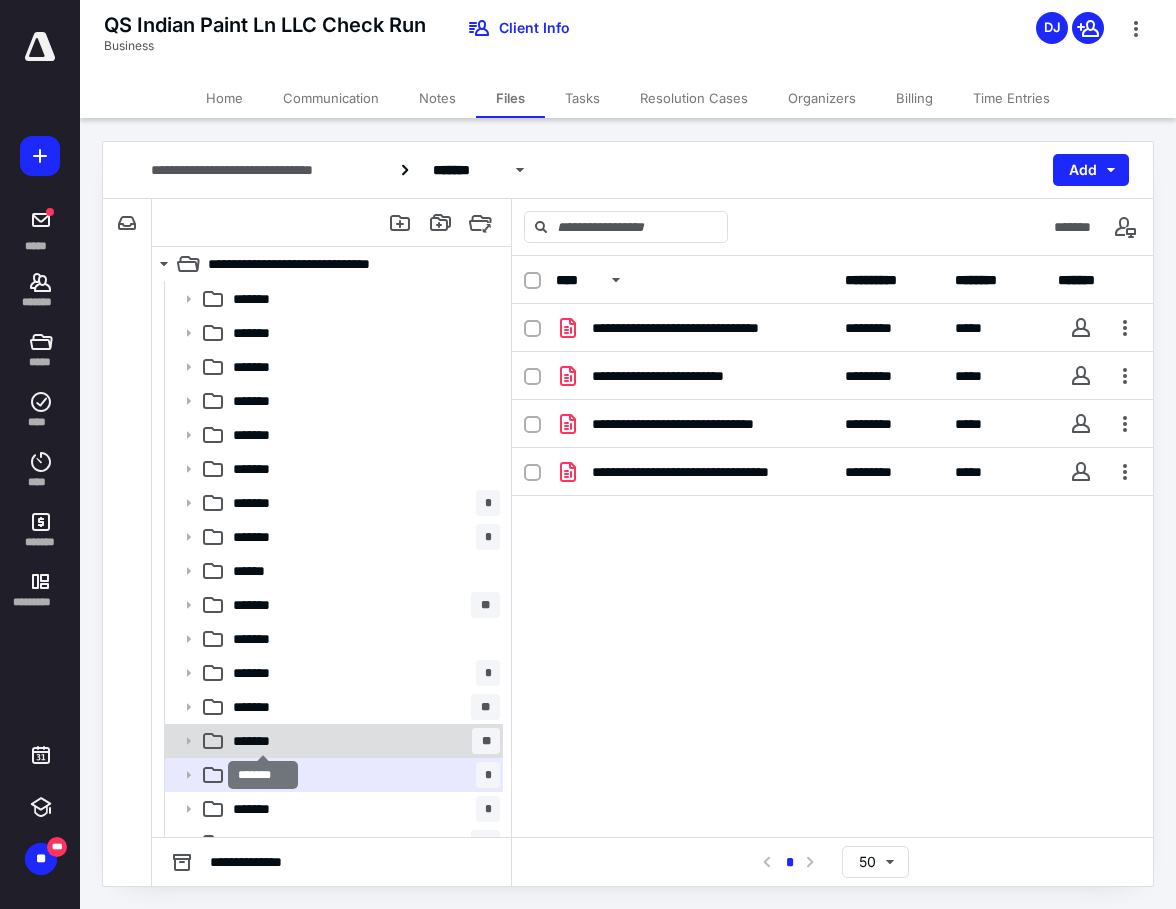 click on "*******" at bounding box center [262, 741] 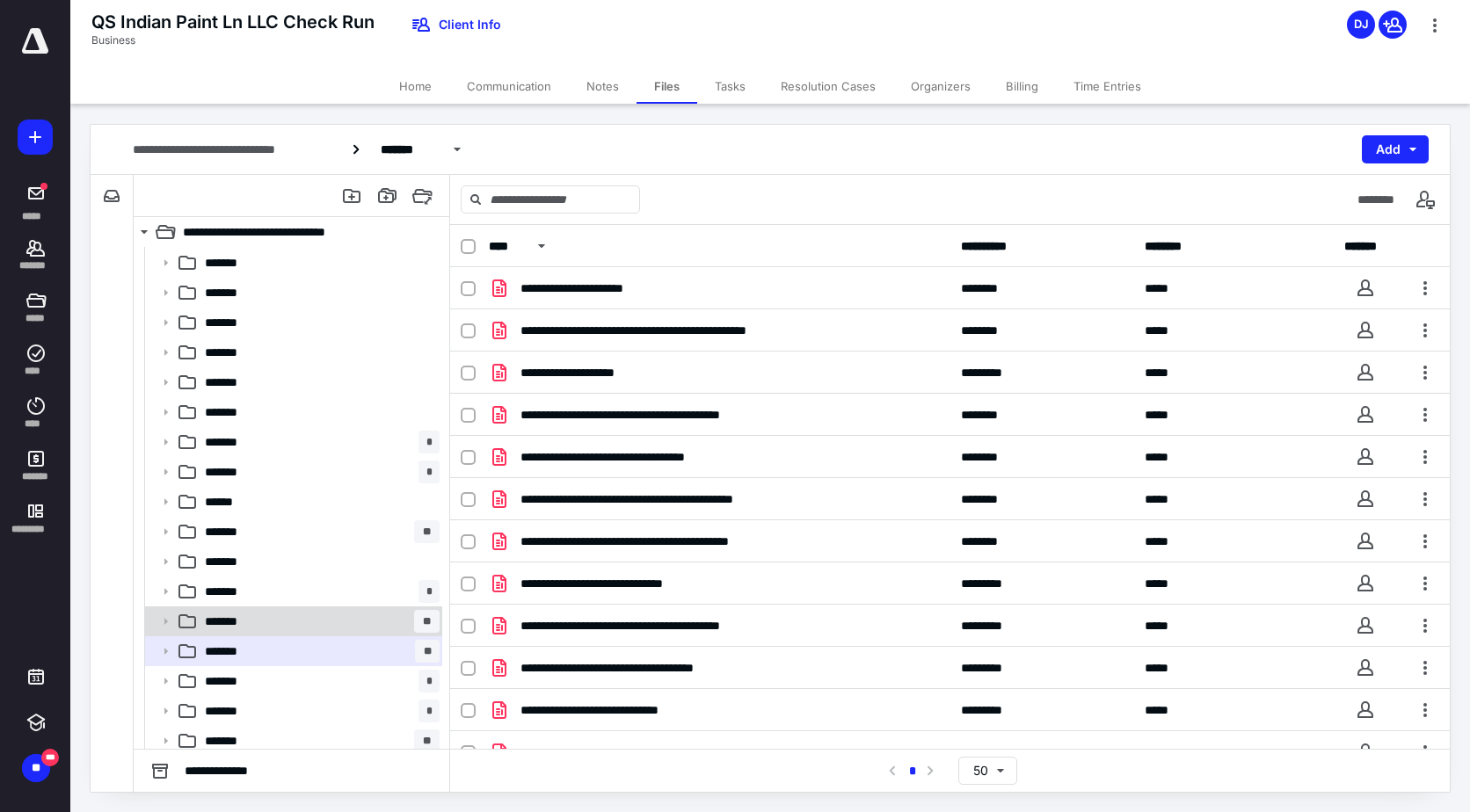 click on "******* **" at bounding box center [318, 621] 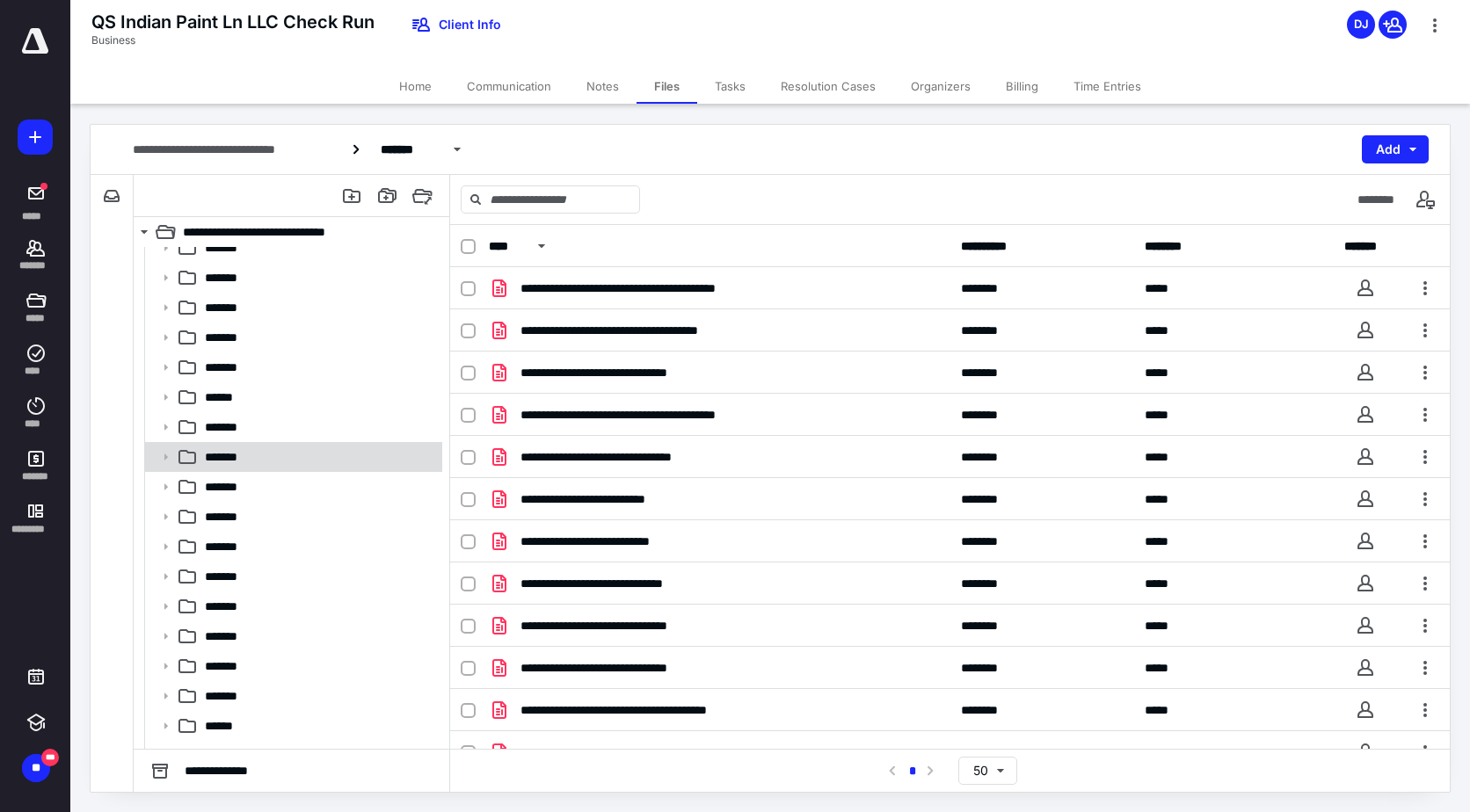 scroll, scrollTop: 469, scrollLeft: 0, axis: vertical 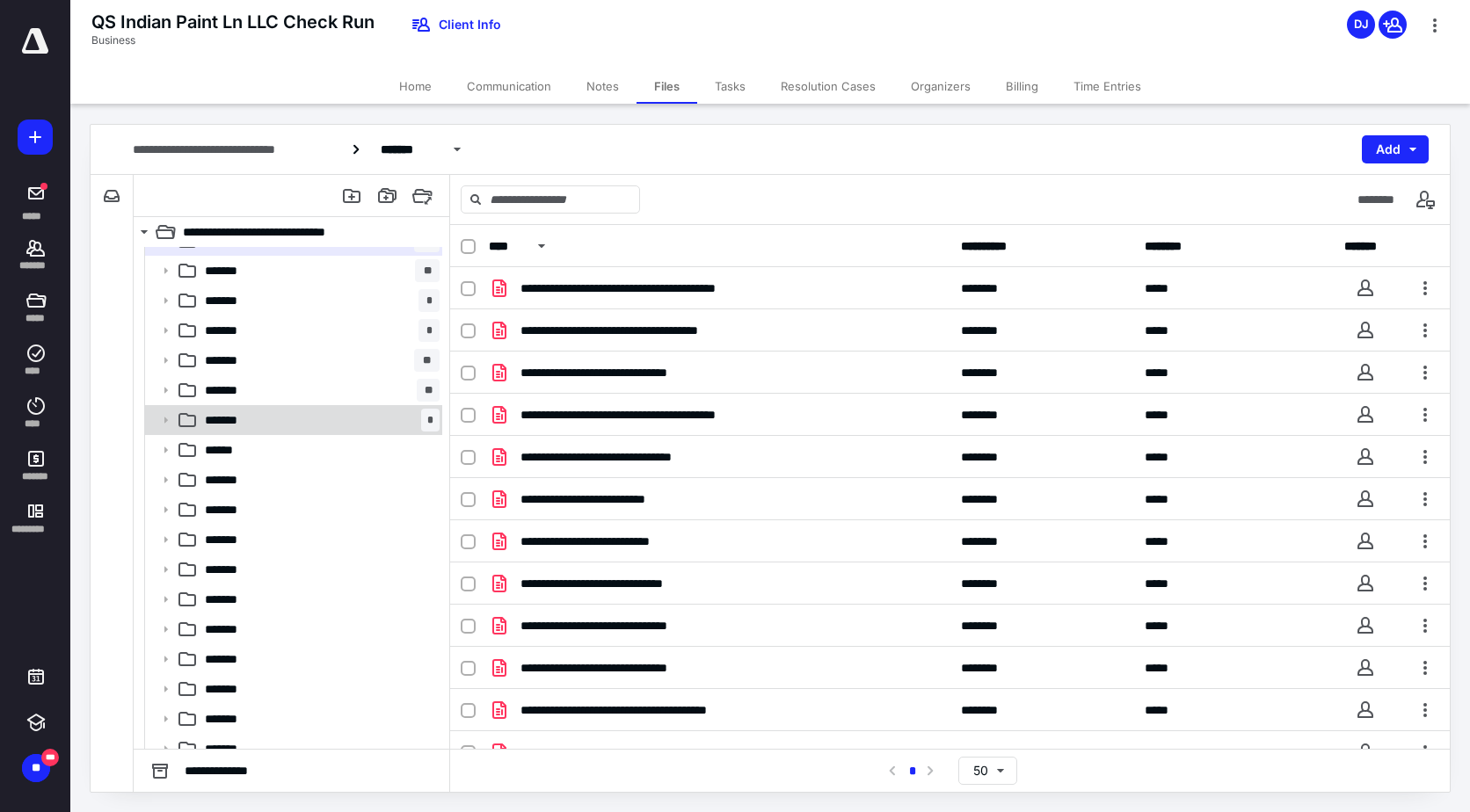click on "******* *" at bounding box center [318, 420] 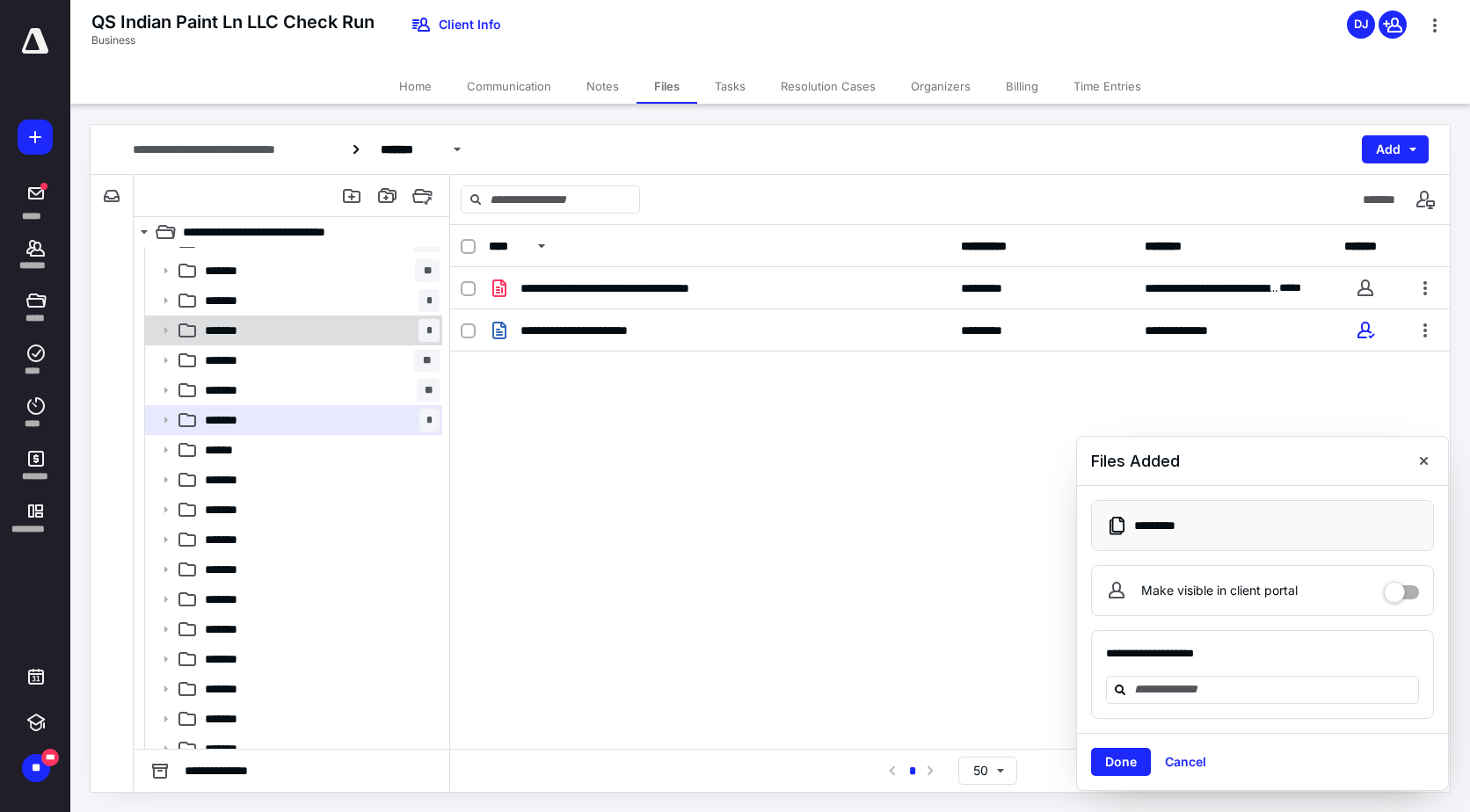 click on "******* *" at bounding box center (318, 330) 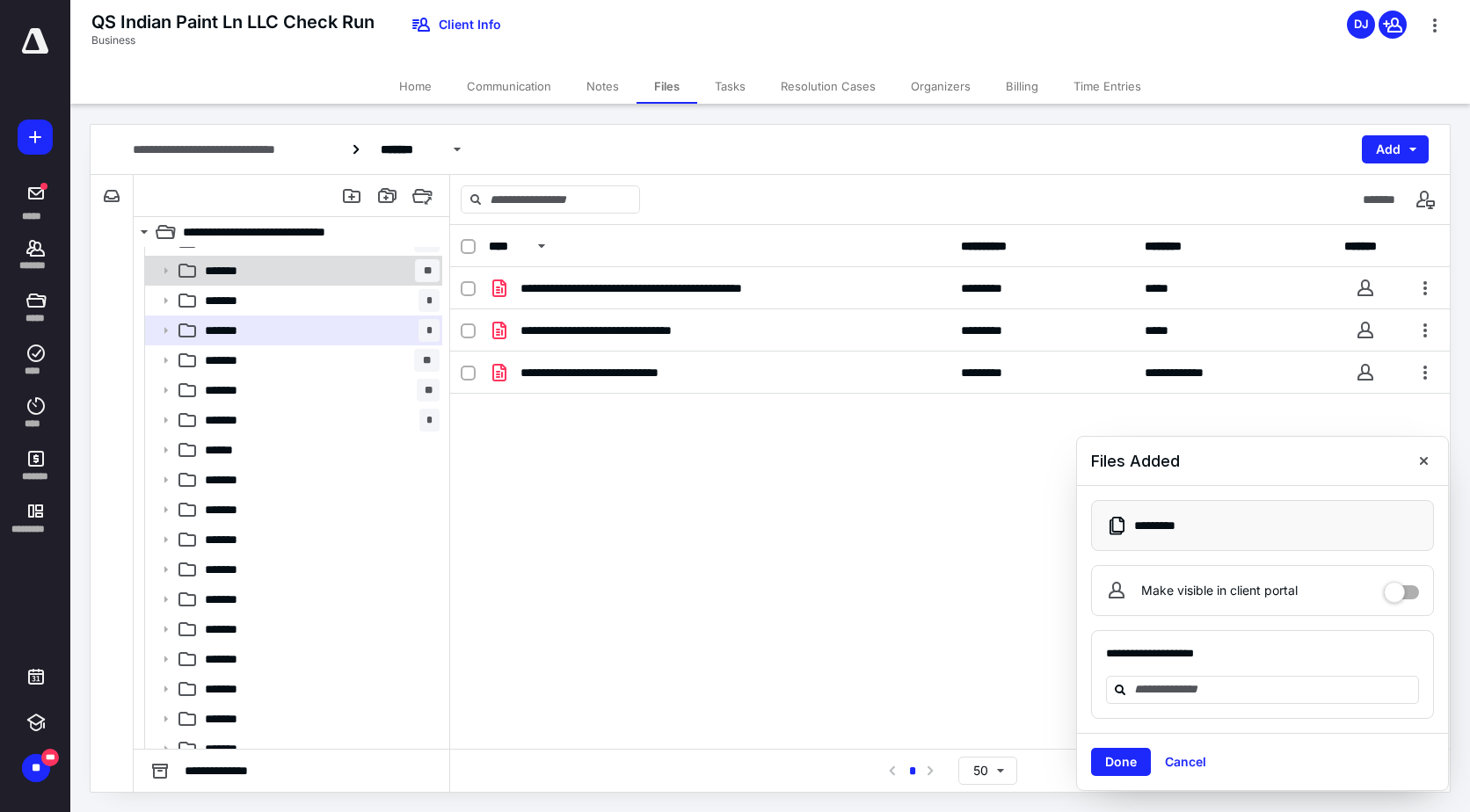 click on "******* **" at bounding box center (318, 271) 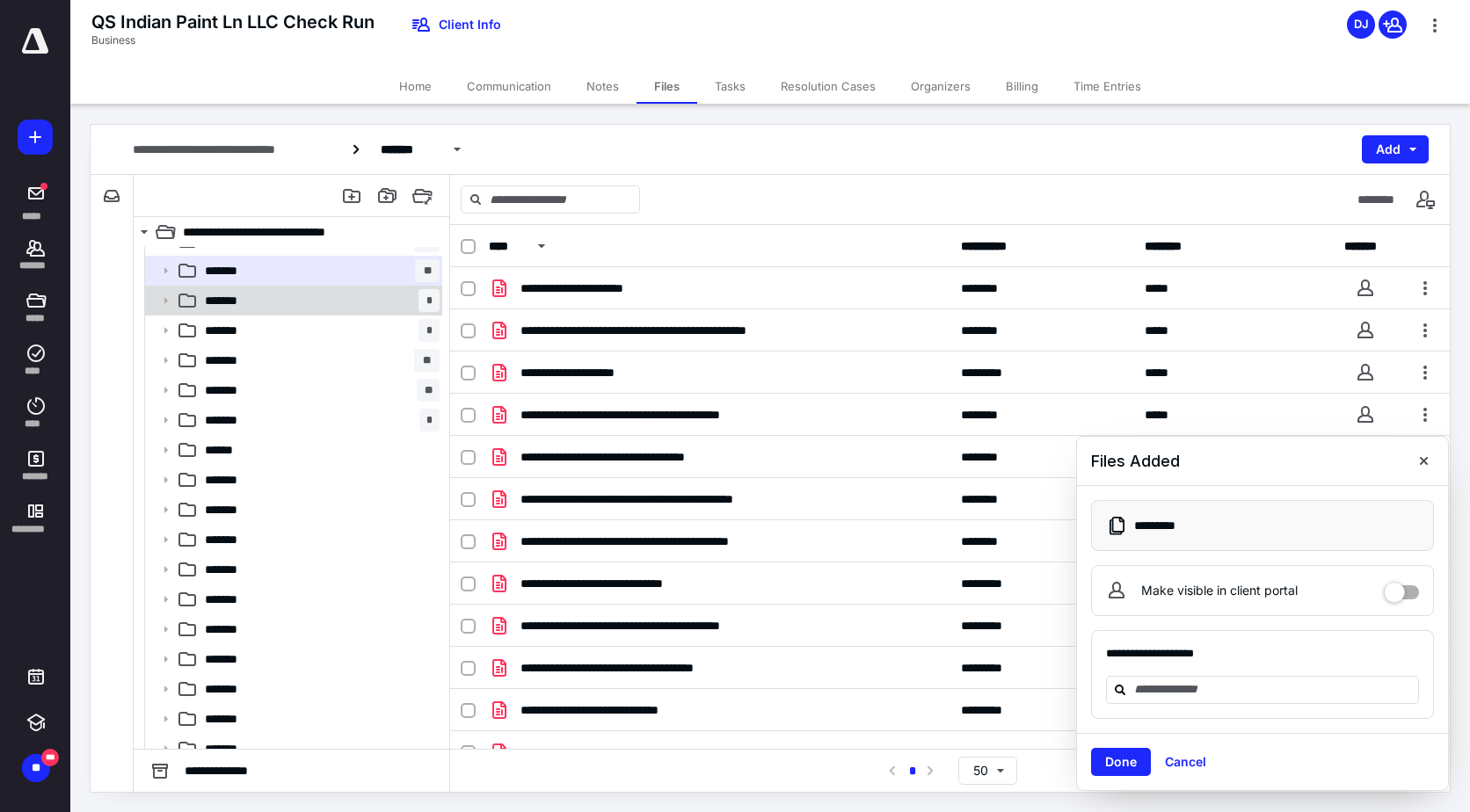 scroll, scrollTop: 89, scrollLeft: 0, axis: vertical 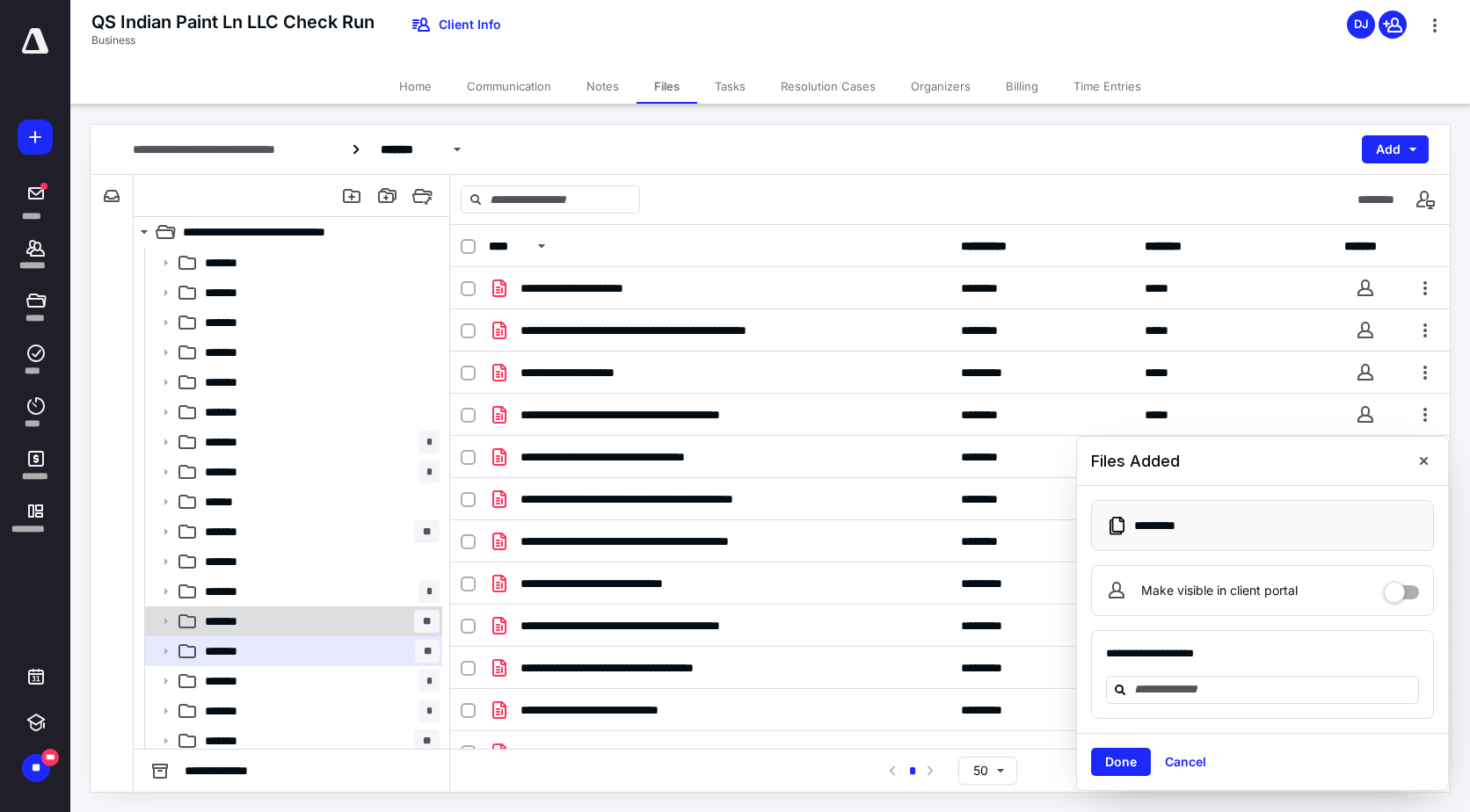 click on "******* **" at bounding box center [318, 621] 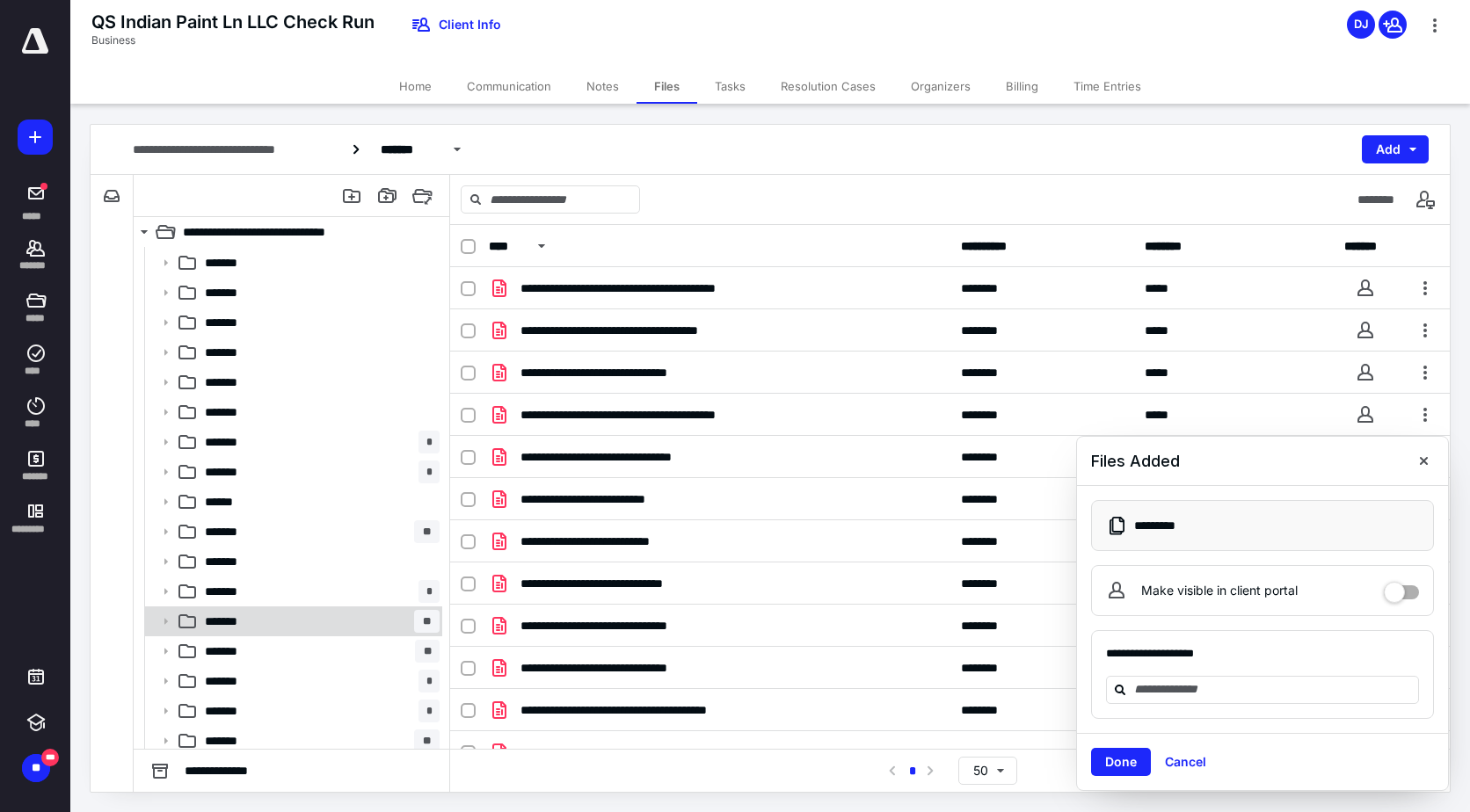 scroll, scrollTop: 469, scrollLeft: 0, axis: vertical 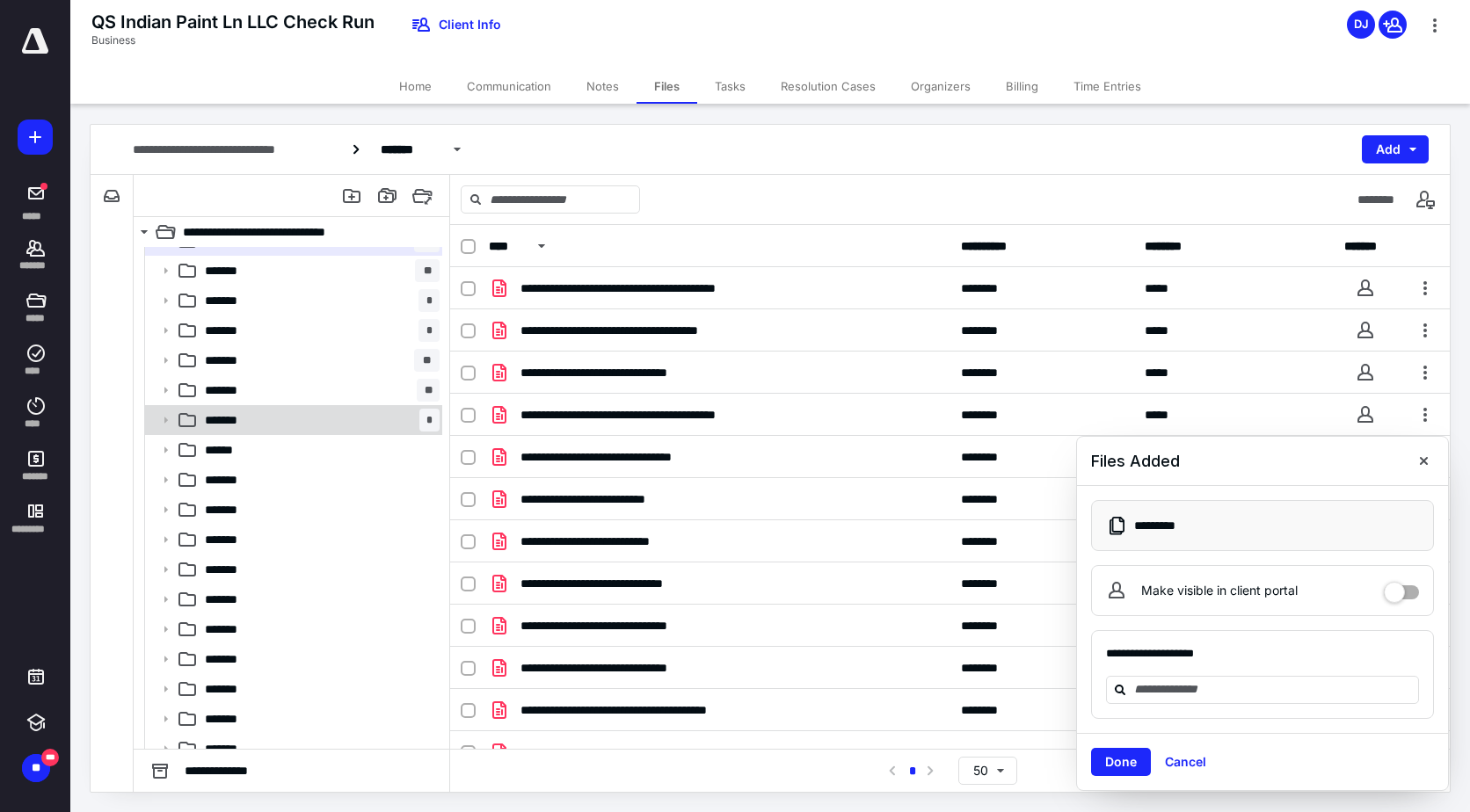 click on "******* *" at bounding box center (318, 420) 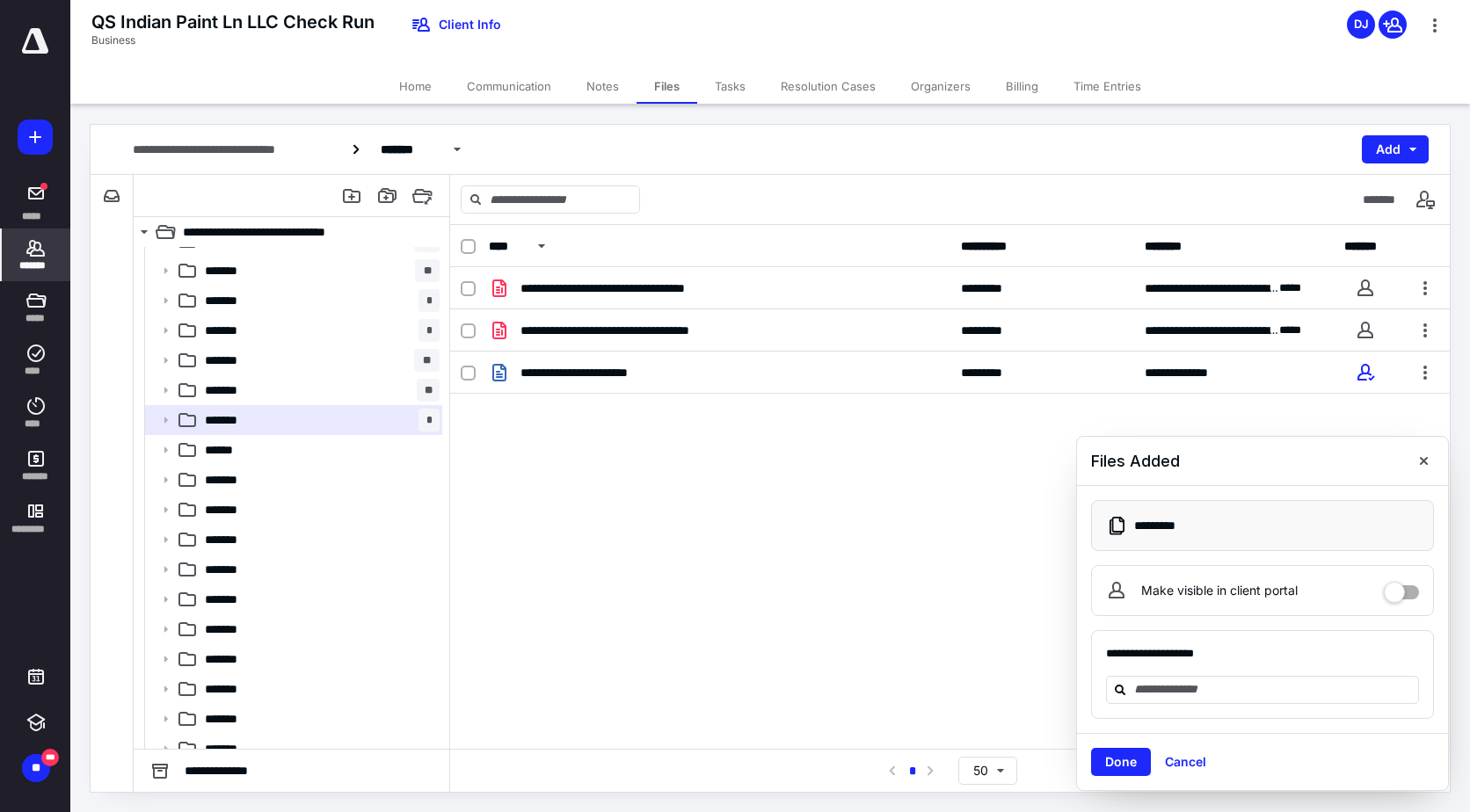 click 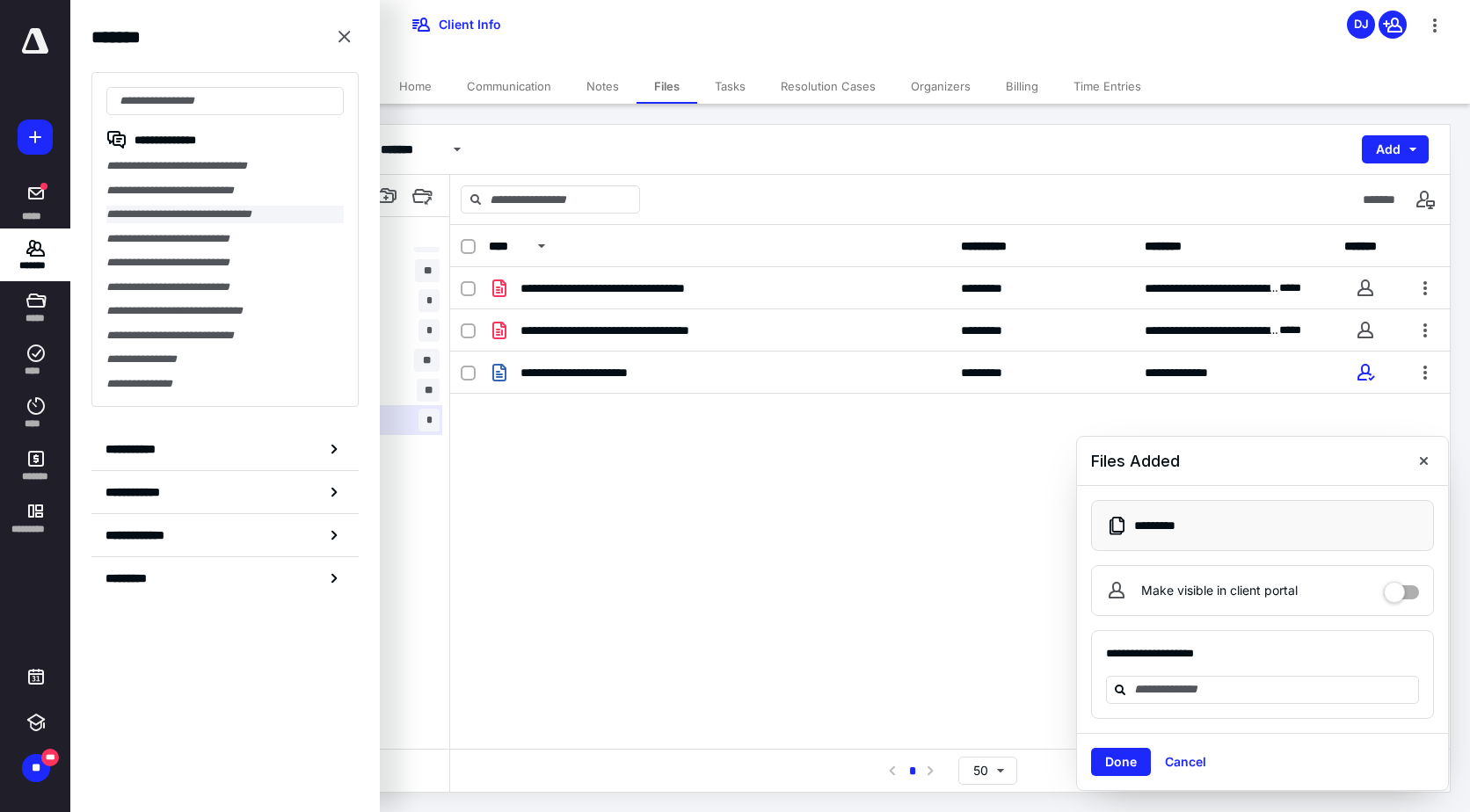 click on "**********" at bounding box center (225, 214) 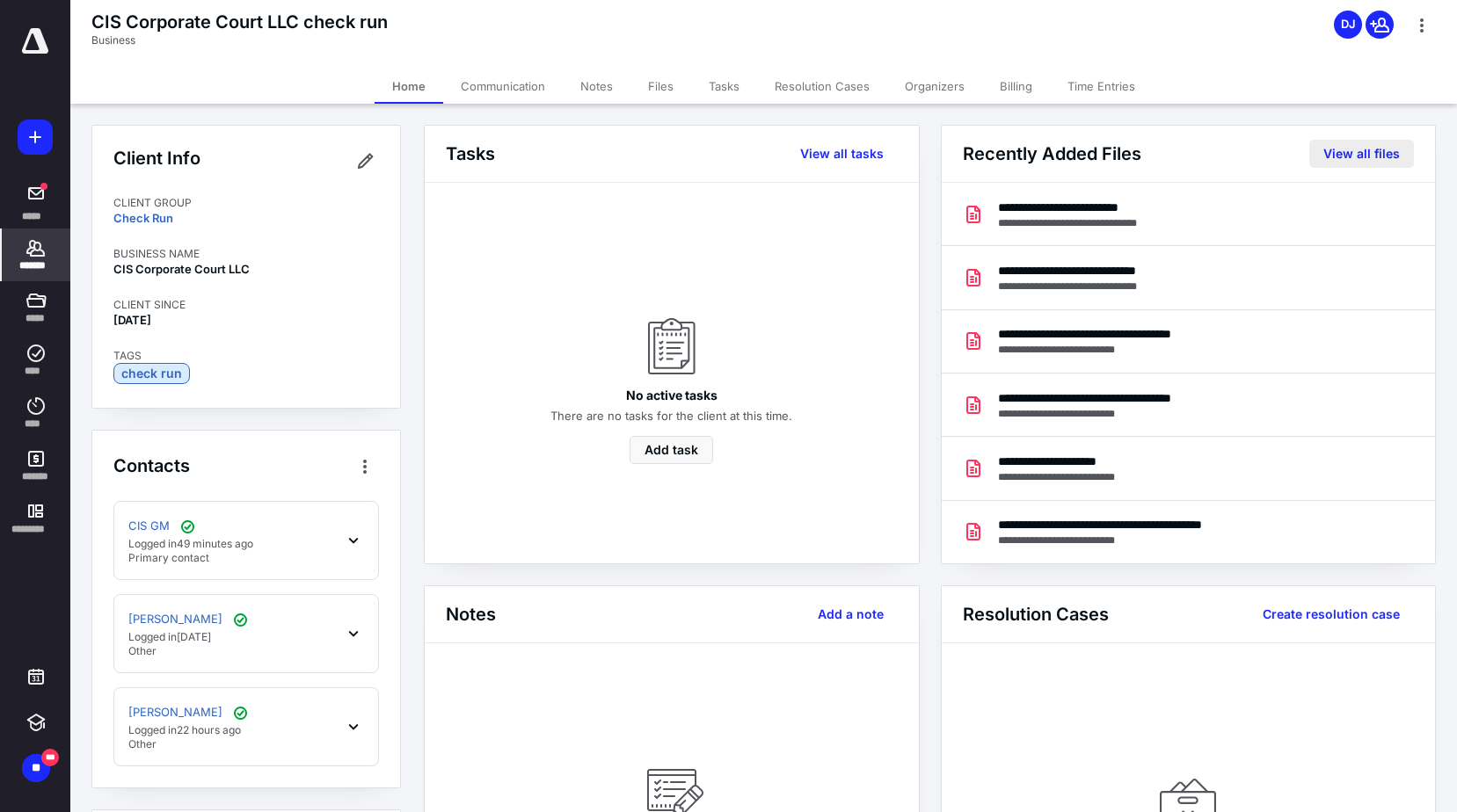 click on "View all files" at bounding box center (1361, 154) 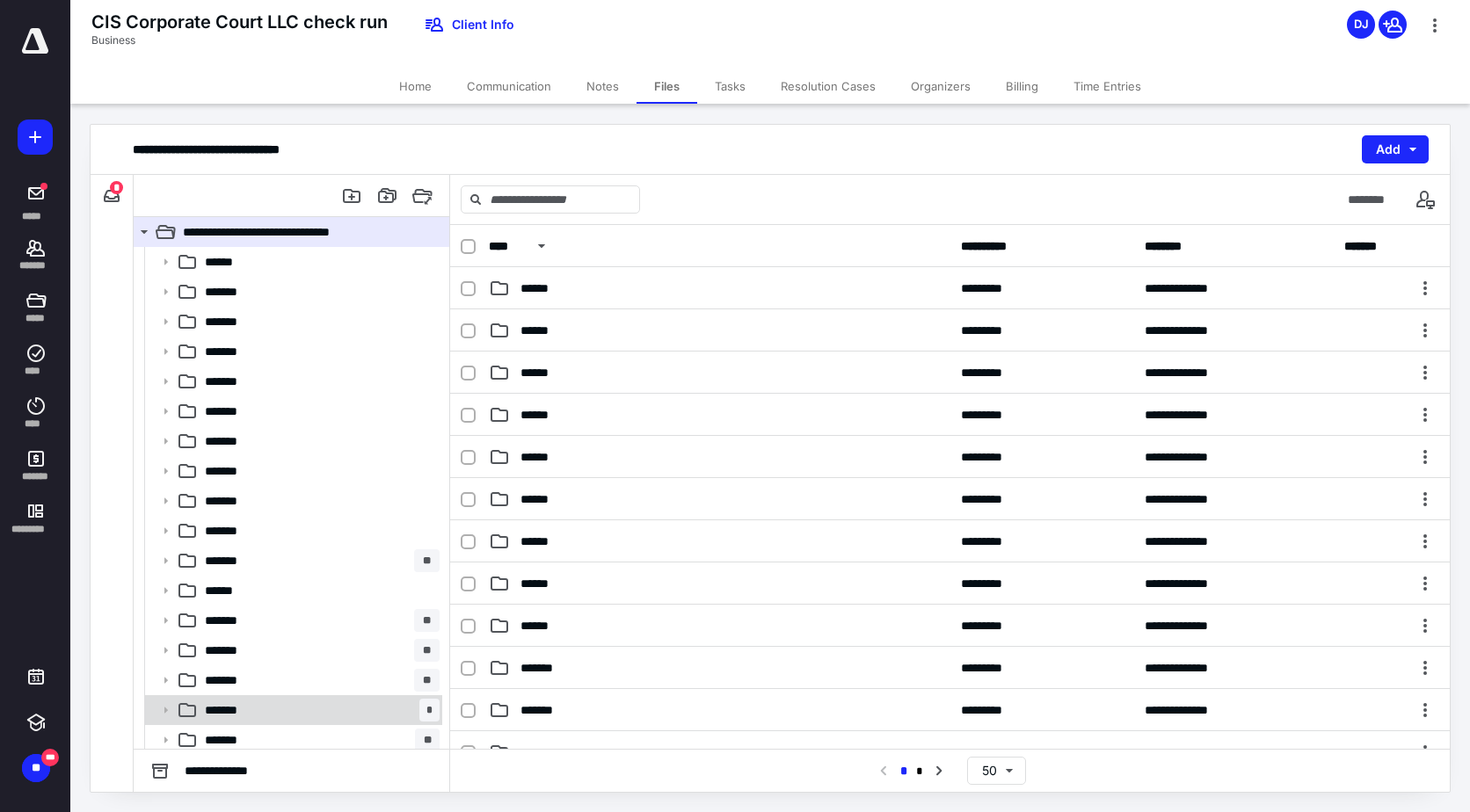 click on "******* *" at bounding box center (318, 710) 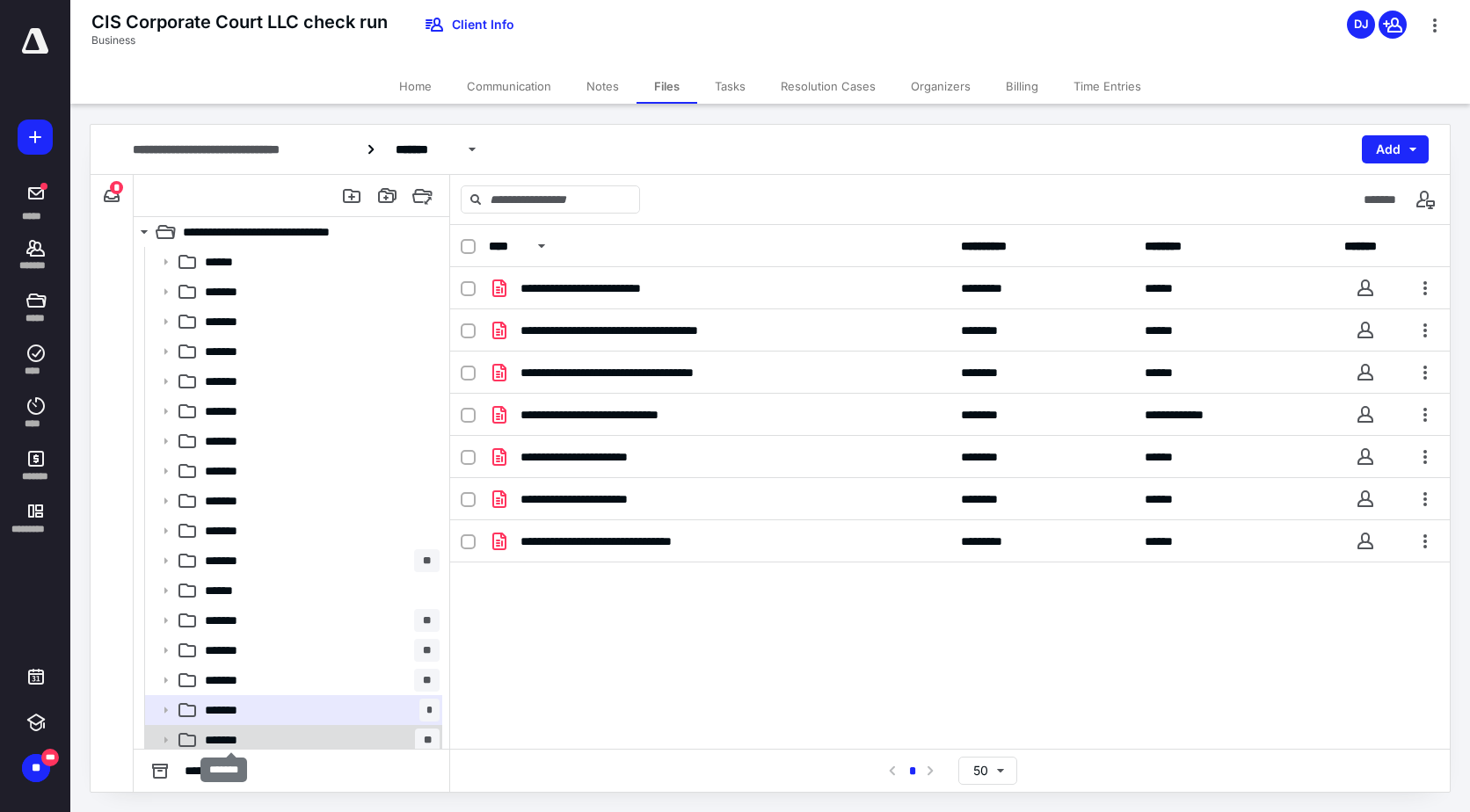 click on "*******" at bounding box center (230, 740) 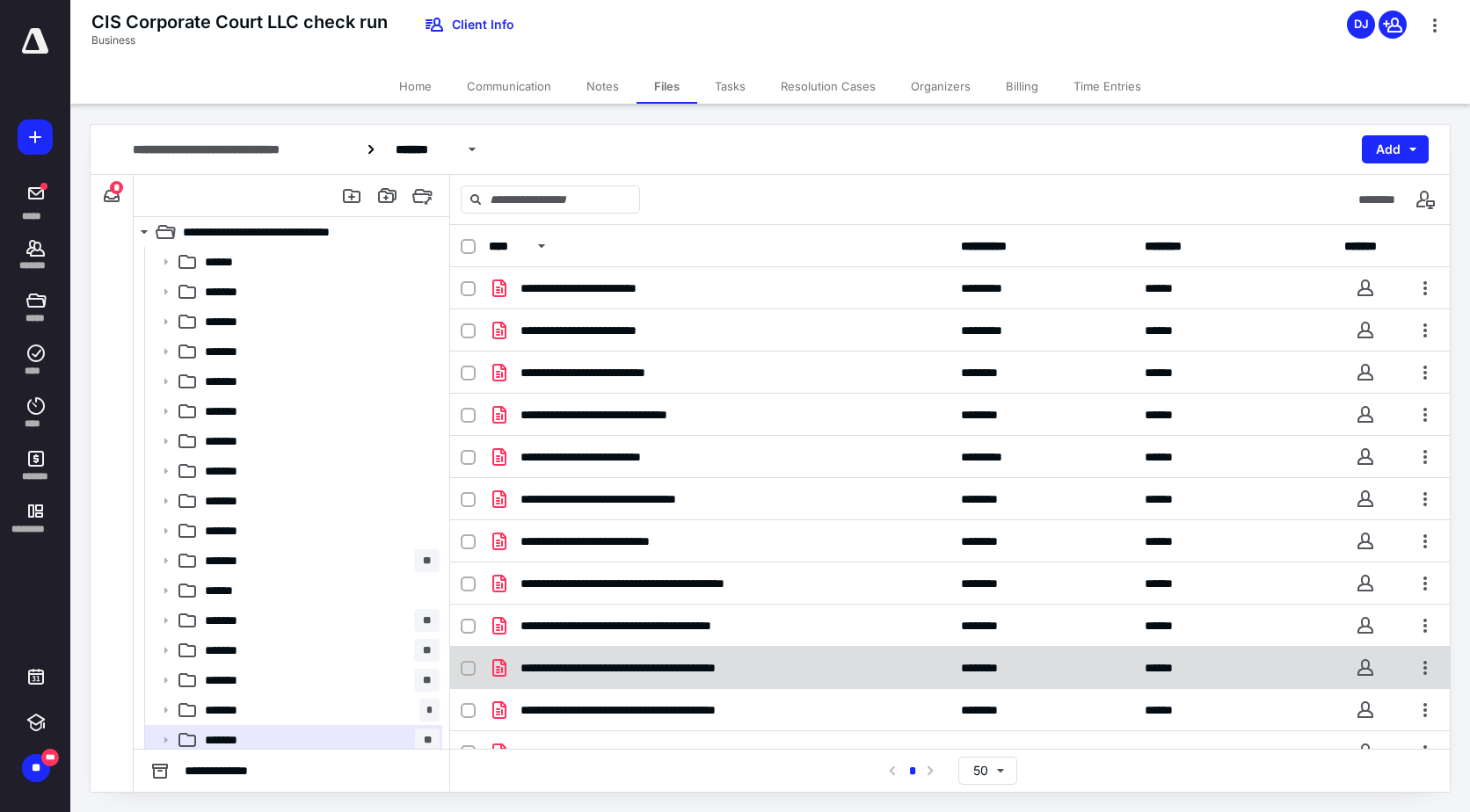 scroll, scrollTop: 236, scrollLeft: 0, axis: vertical 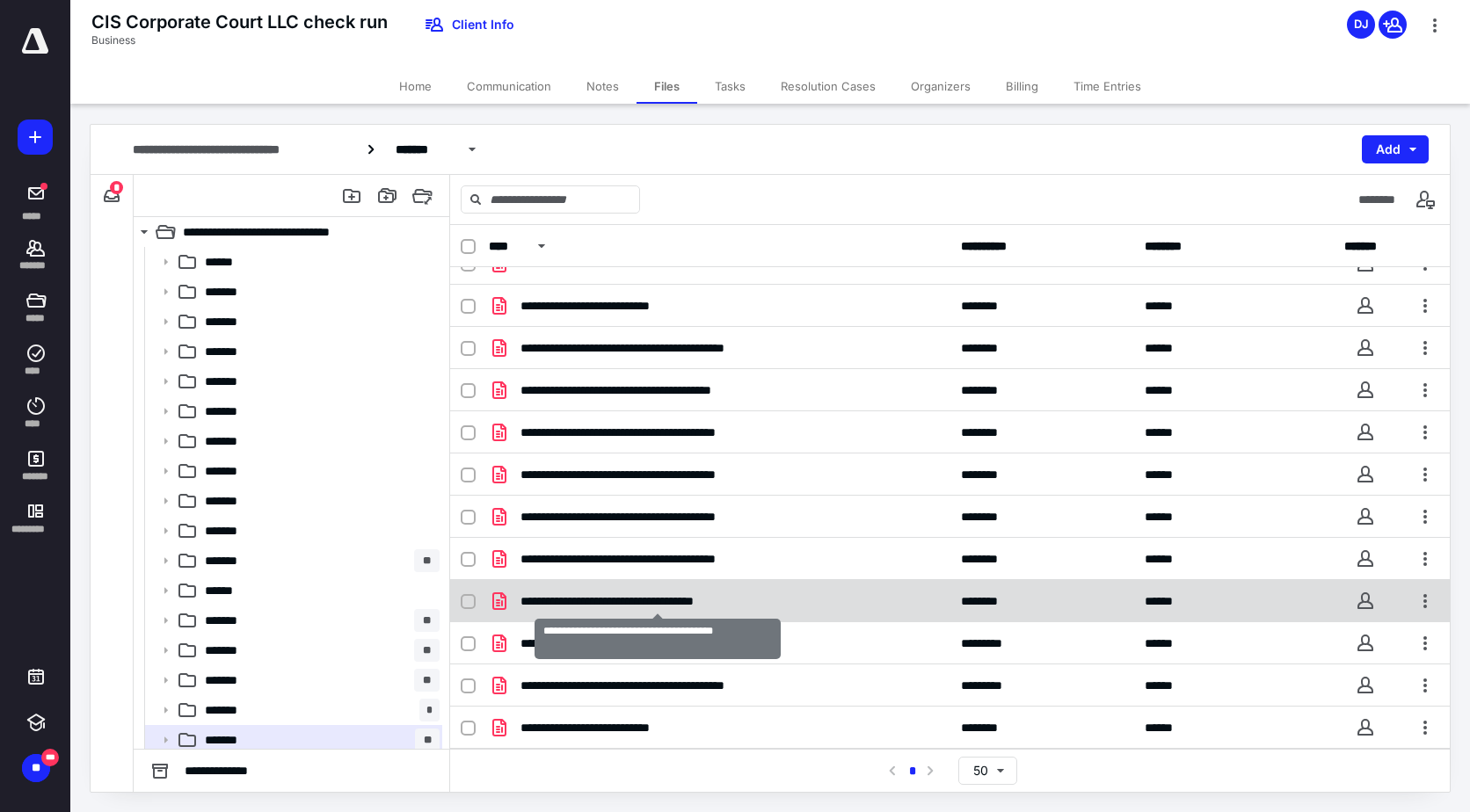 click on "**********" at bounding box center [658, 601] 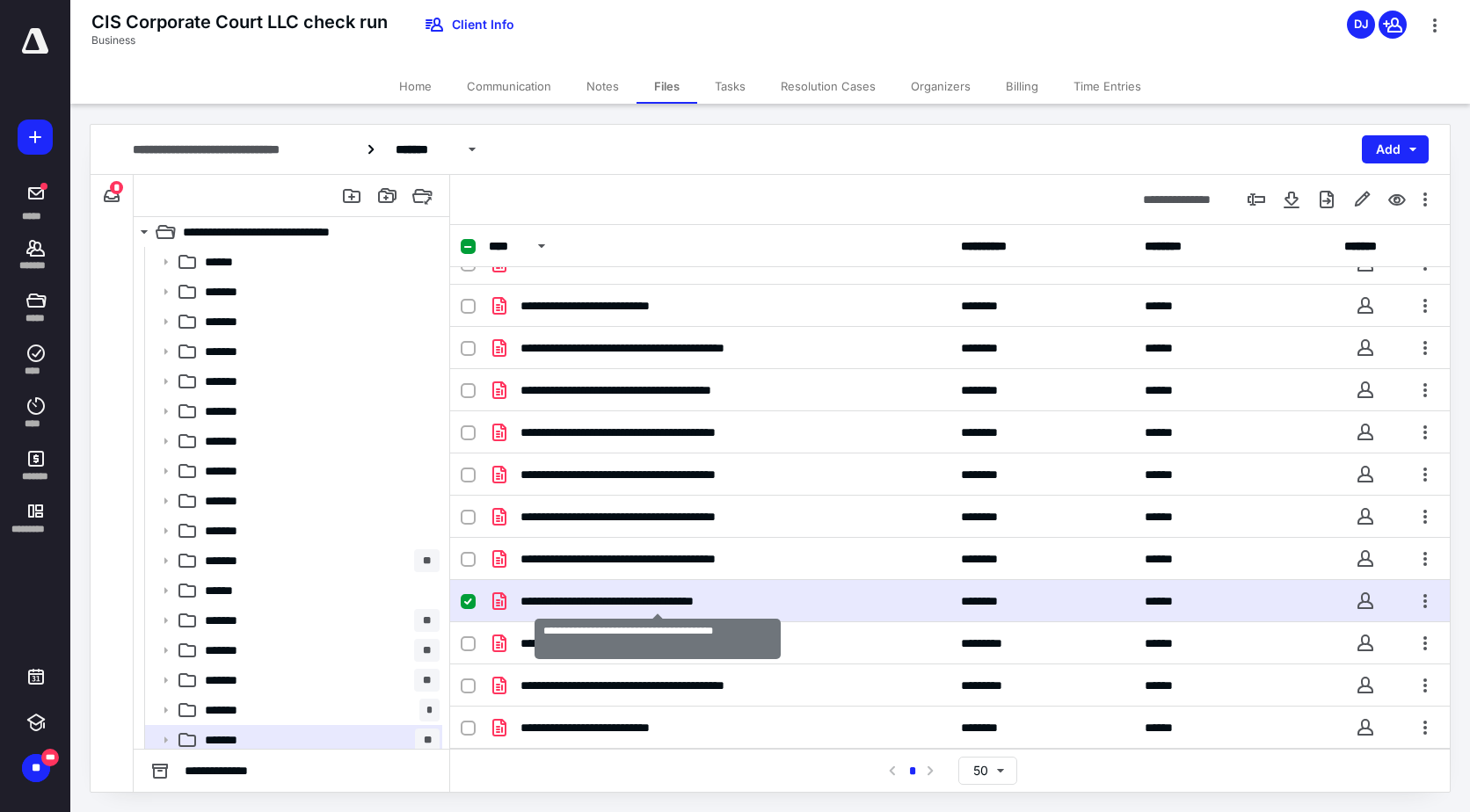 click on "**********" at bounding box center [658, 601] 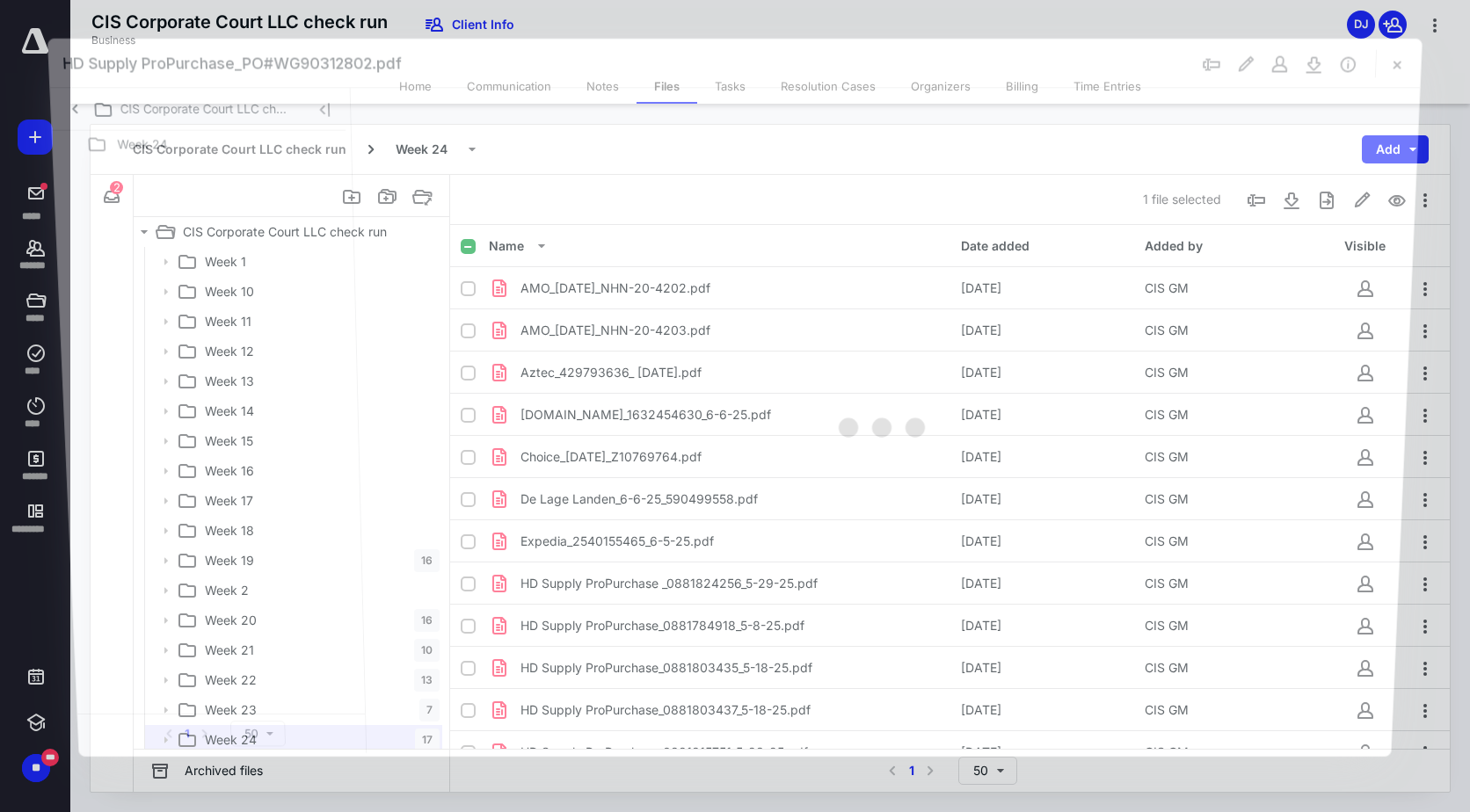 scroll, scrollTop: 236, scrollLeft: 0, axis: vertical 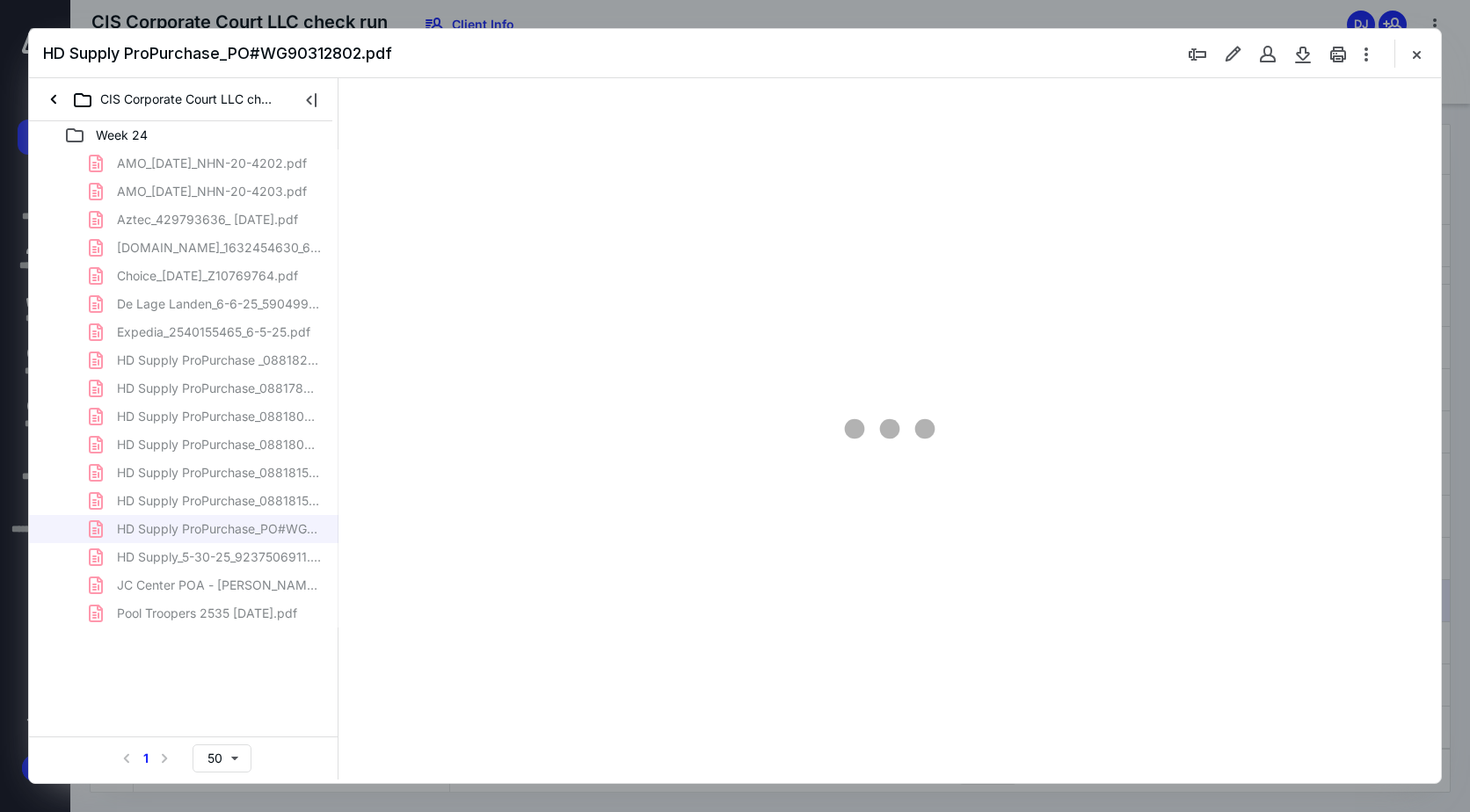 type on "93" 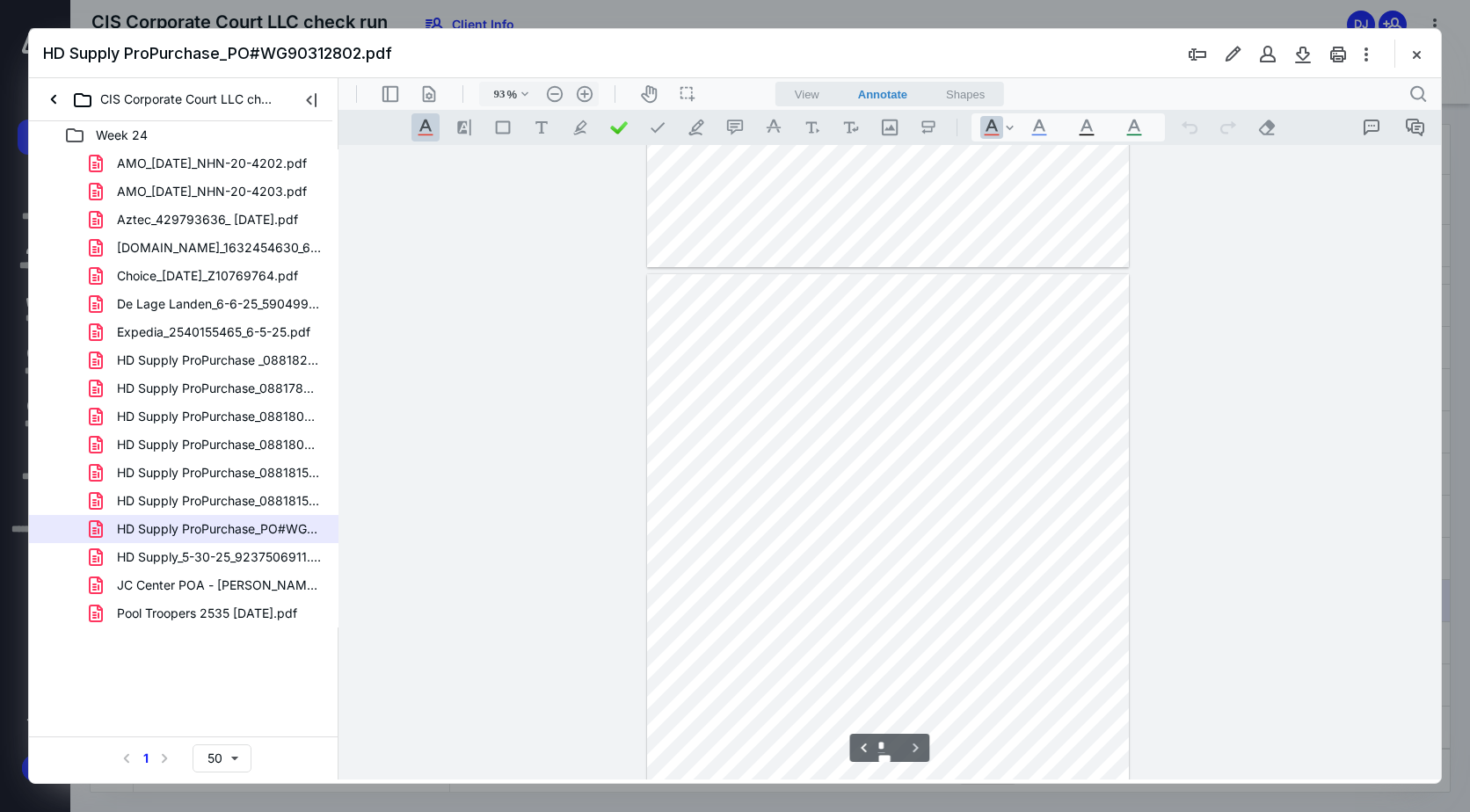 scroll, scrollTop: 3172, scrollLeft: 0, axis: vertical 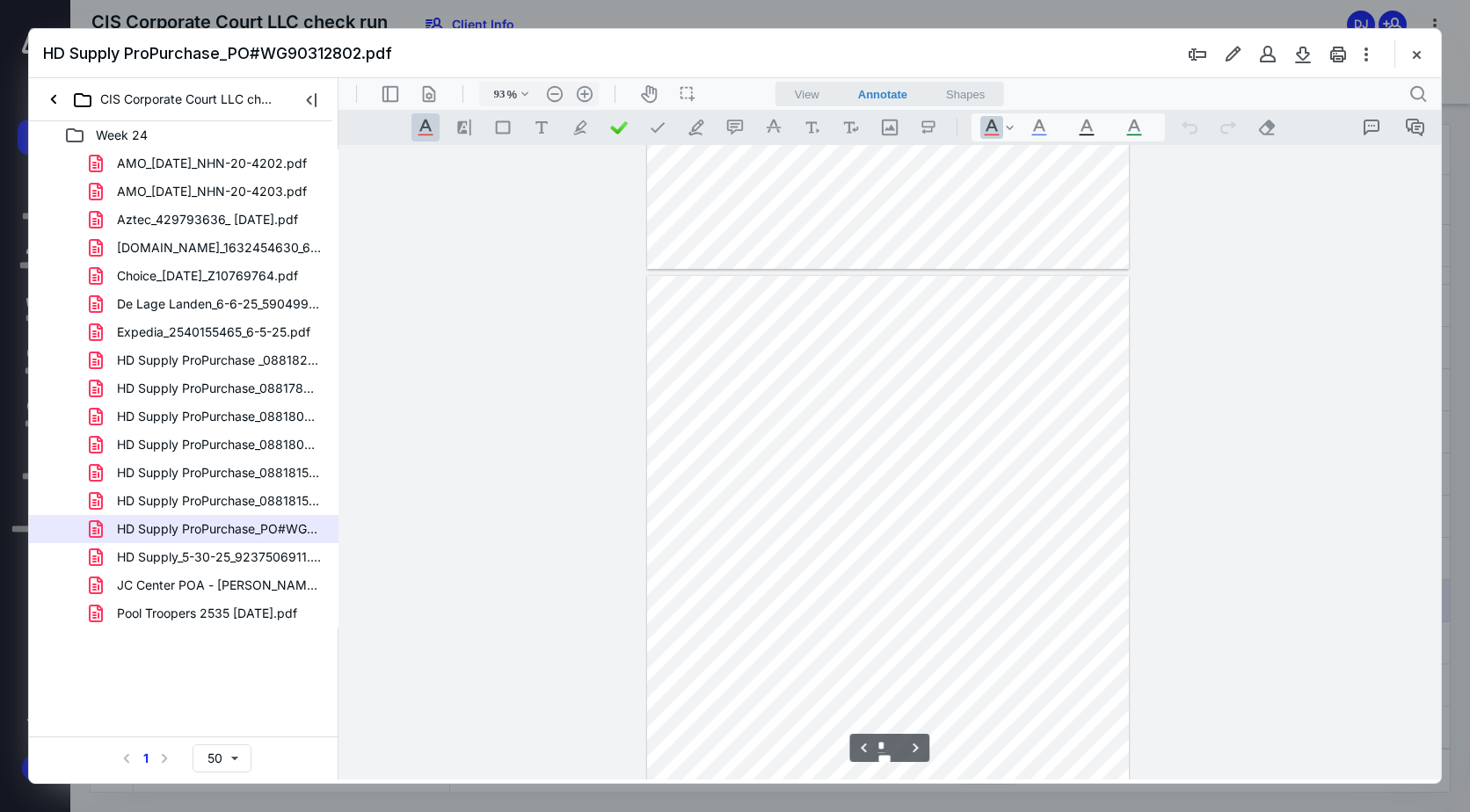 type on "*" 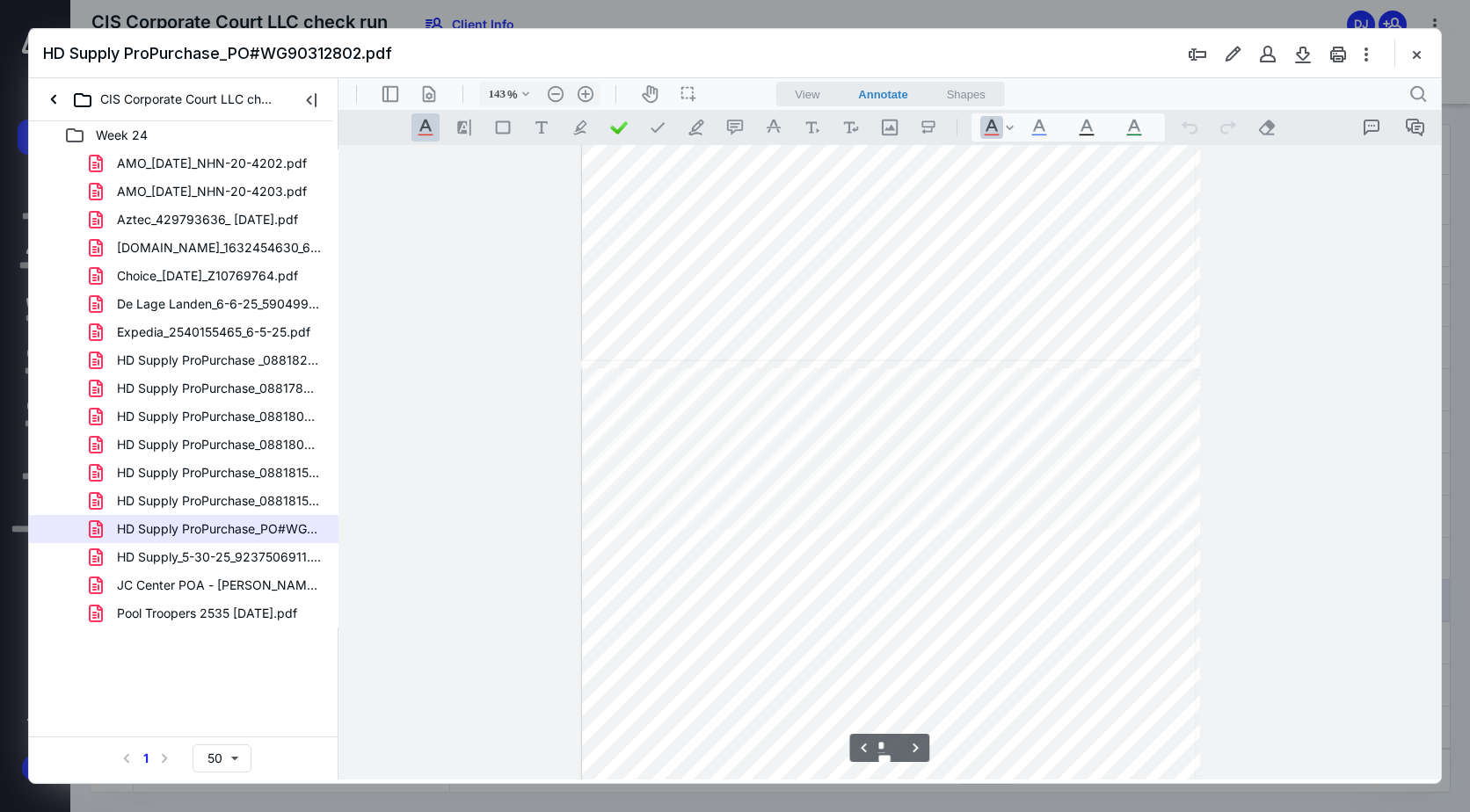 type on "168" 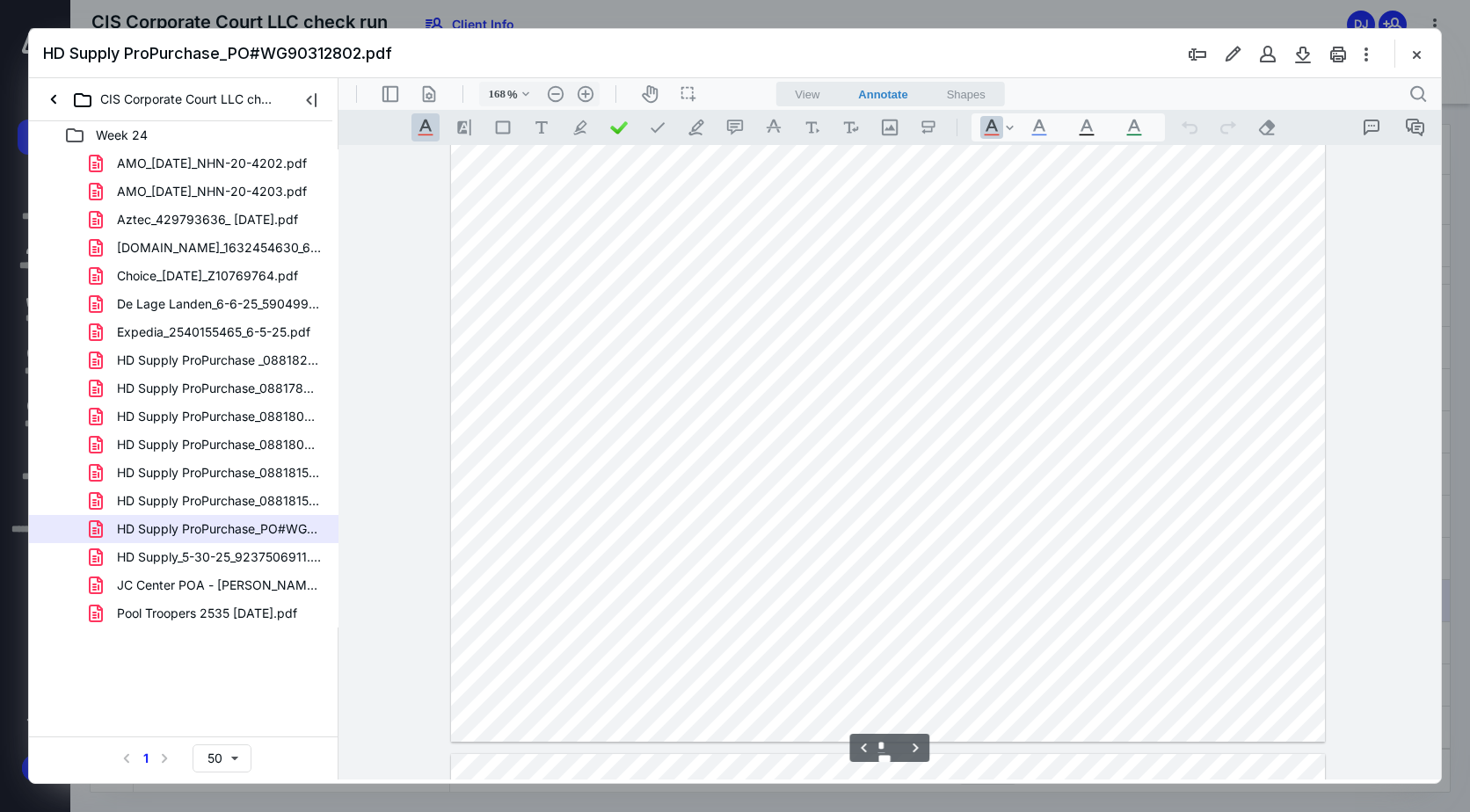 scroll, scrollTop: 936, scrollLeft: 0, axis: vertical 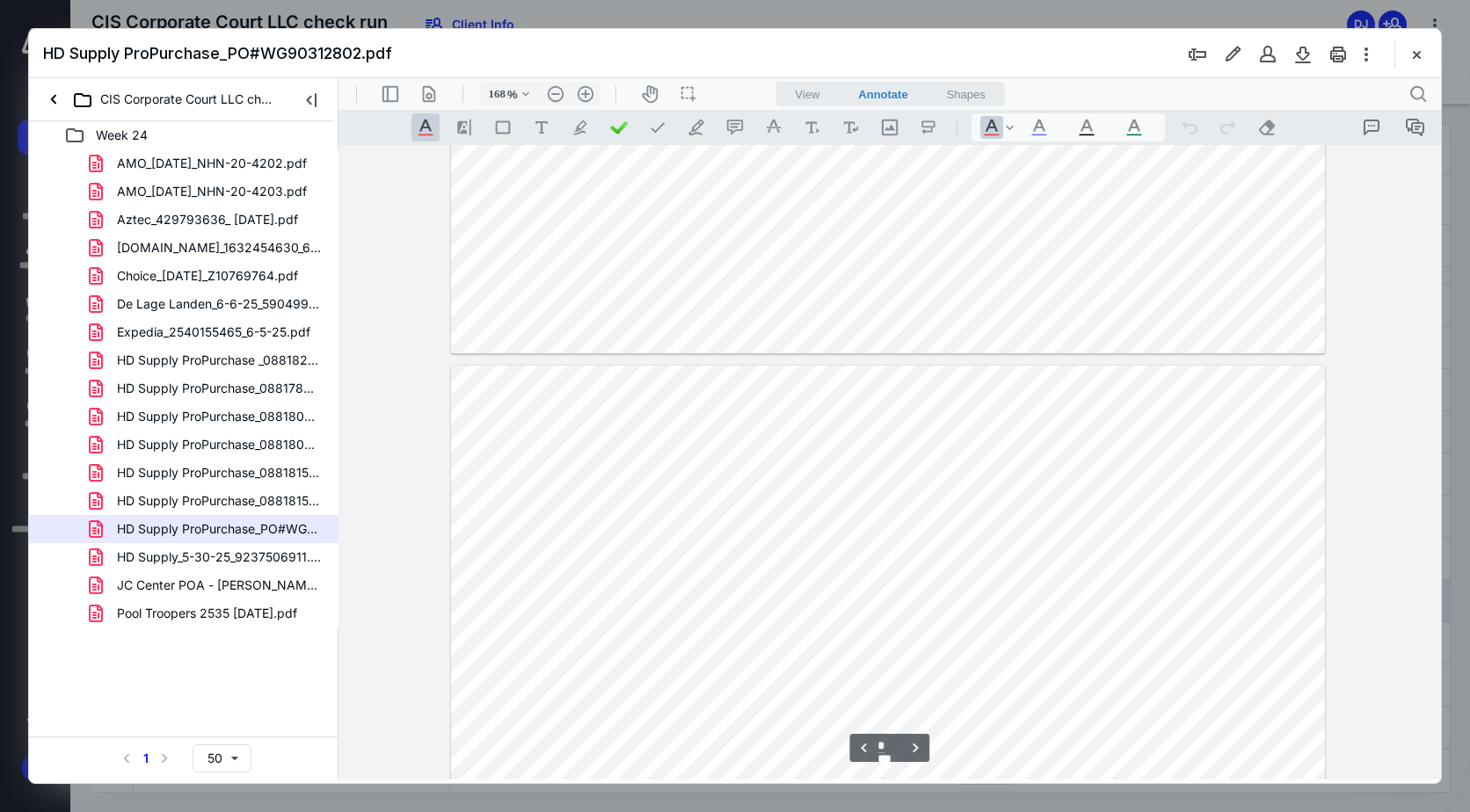 type on "*" 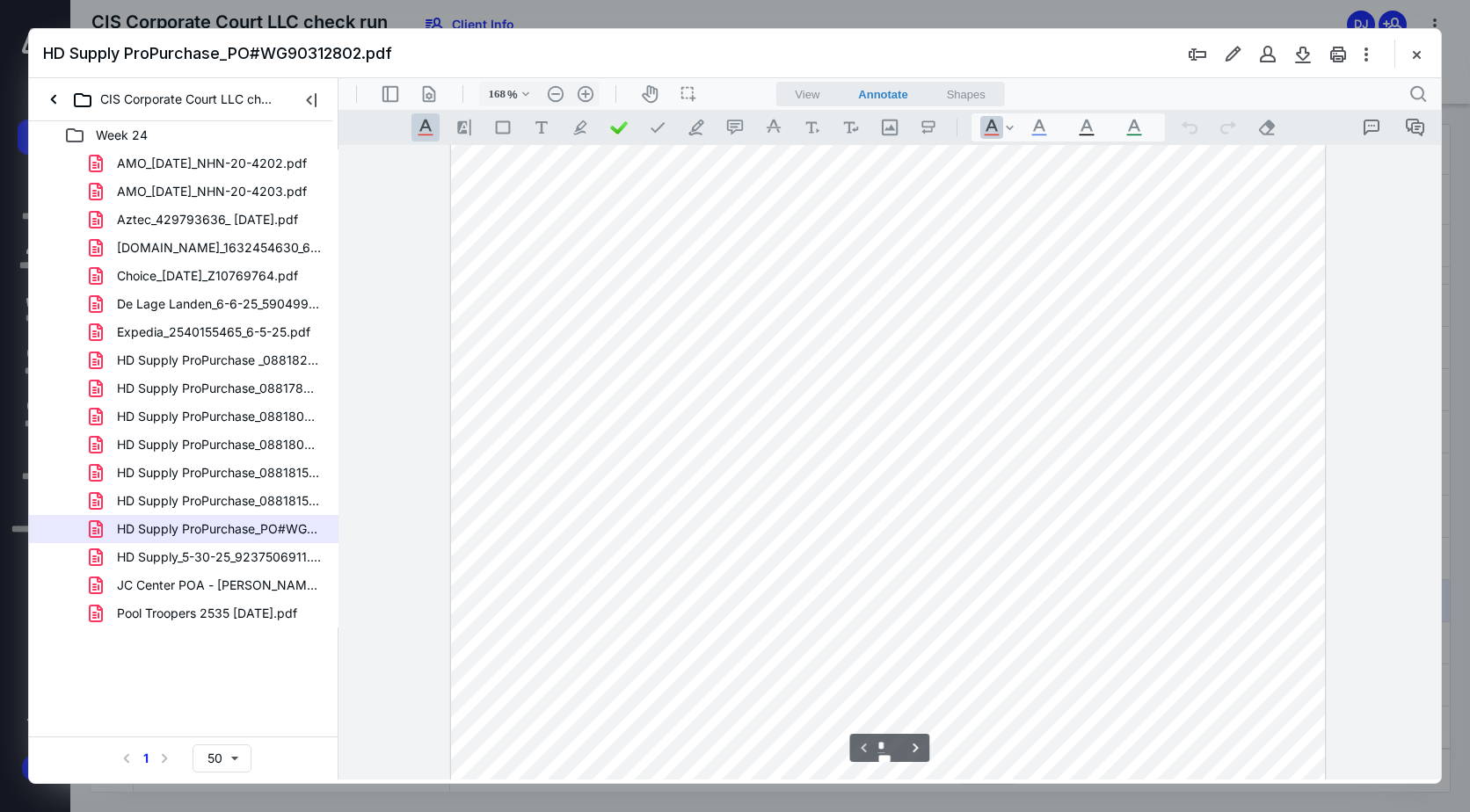 scroll, scrollTop: 0, scrollLeft: 0, axis: both 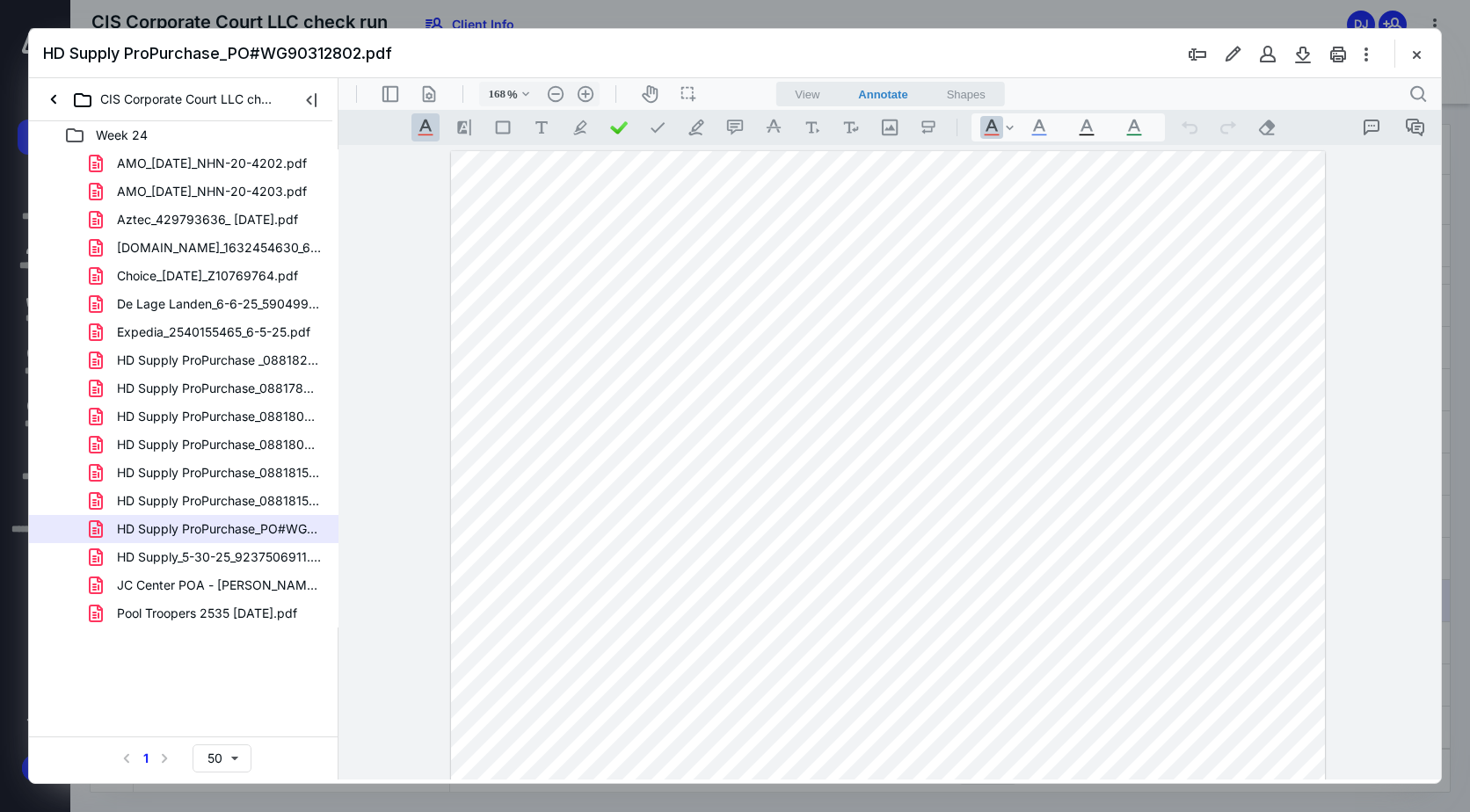 drag, startPoint x: 1417, startPoint y: 53, endPoint x: 1393, endPoint y: 72, distance: 30.610456 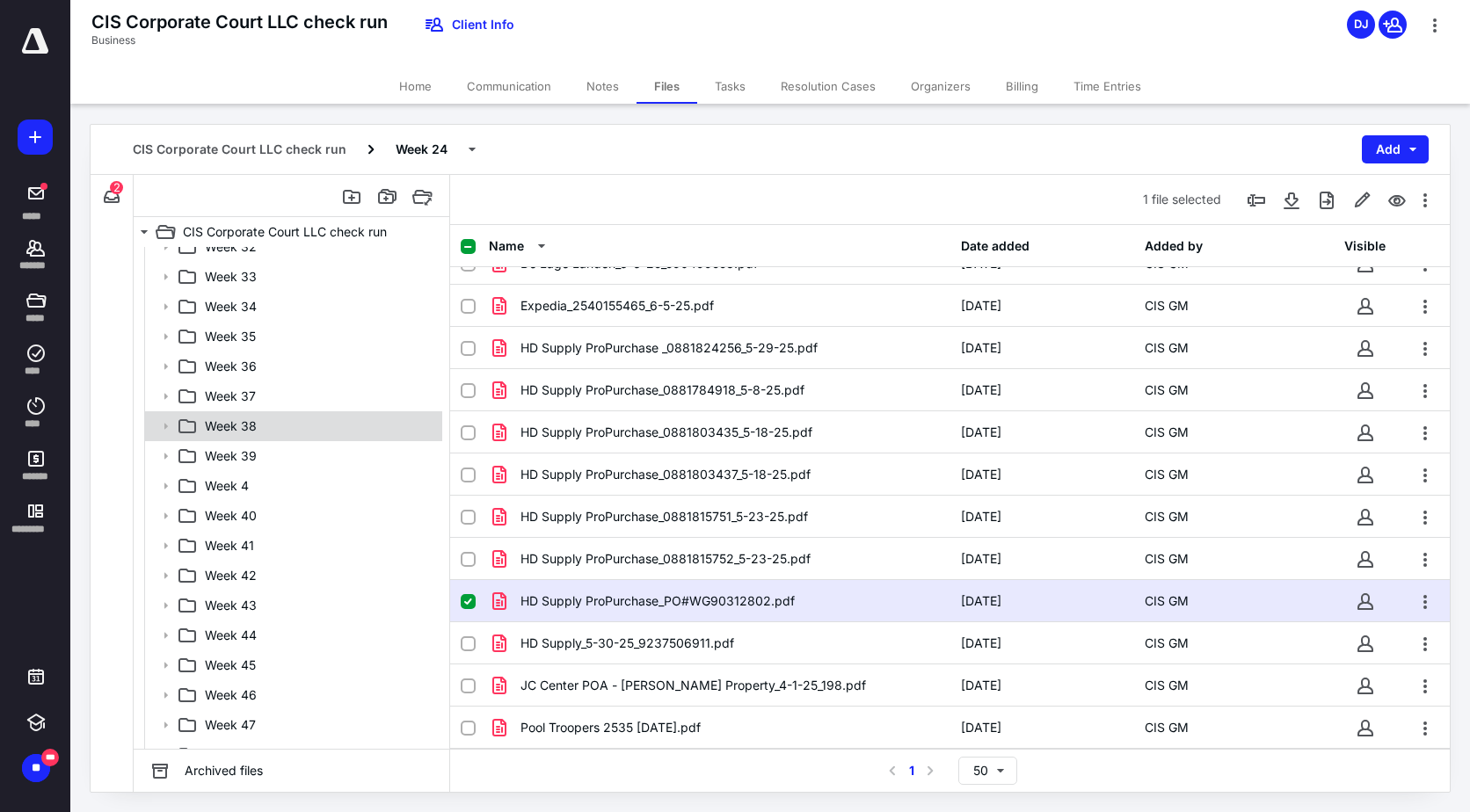 scroll, scrollTop: 381, scrollLeft: 0, axis: vertical 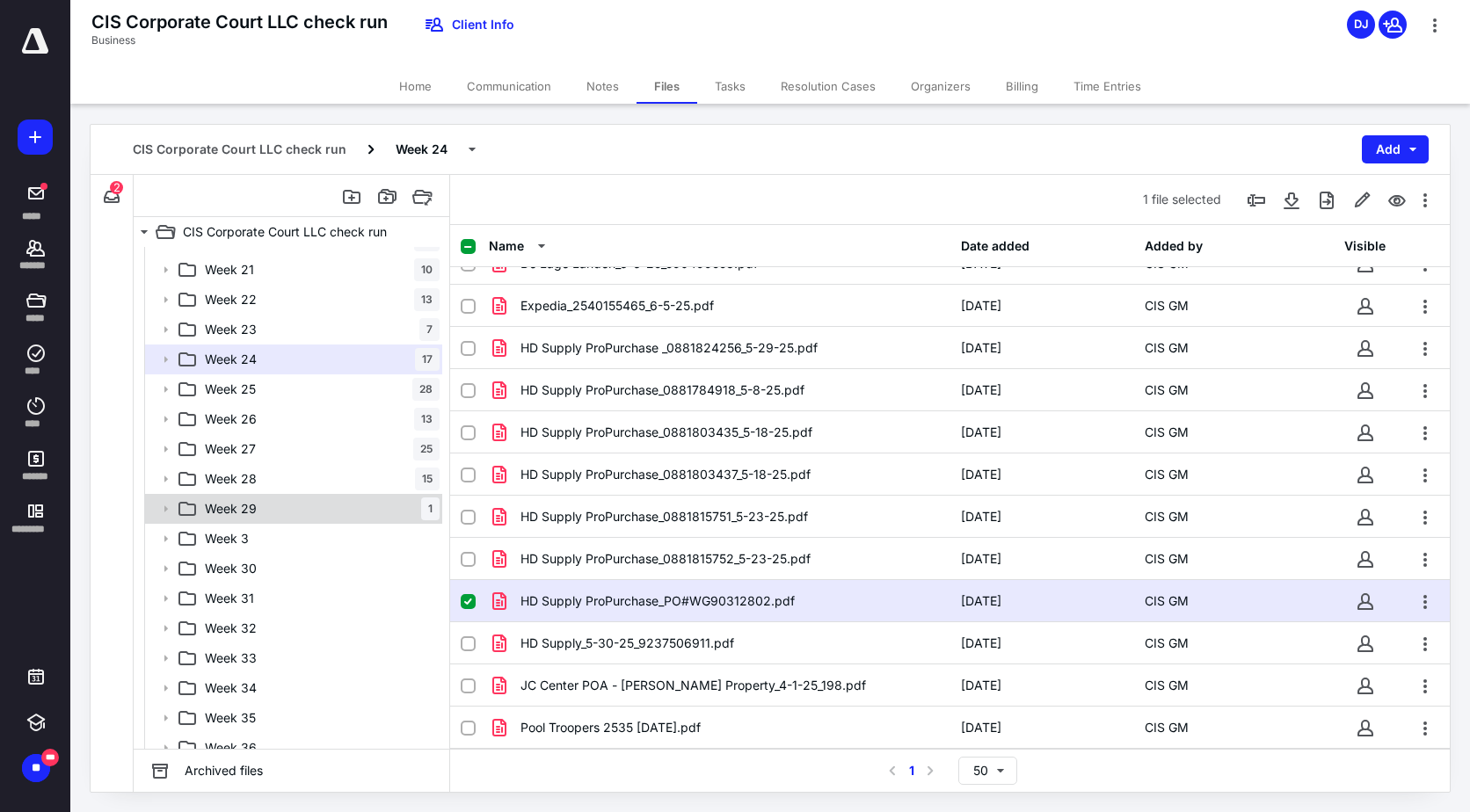 click on "Week 29 1" at bounding box center (318, 509) 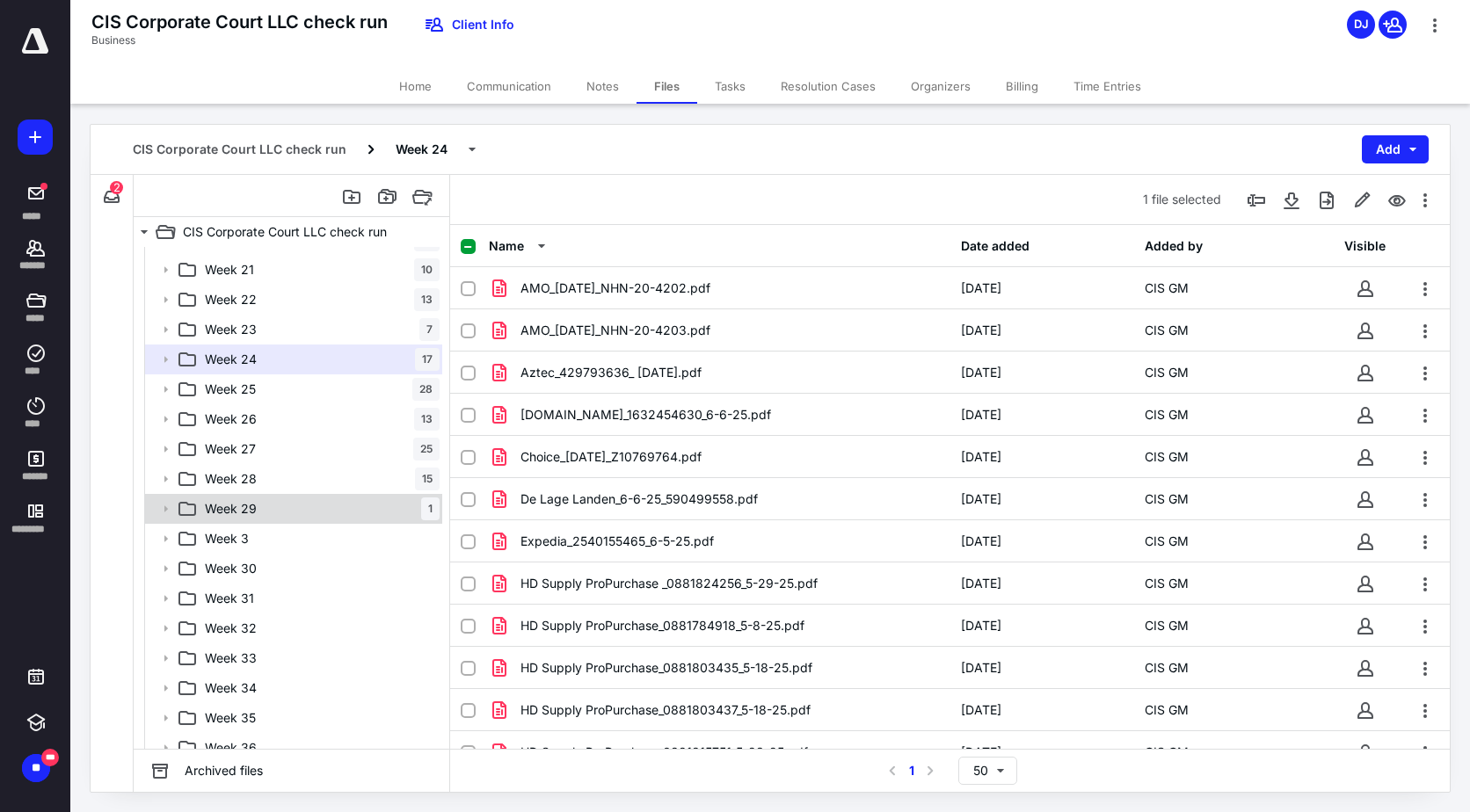 click on "Week 29 1" at bounding box center (318, 509) 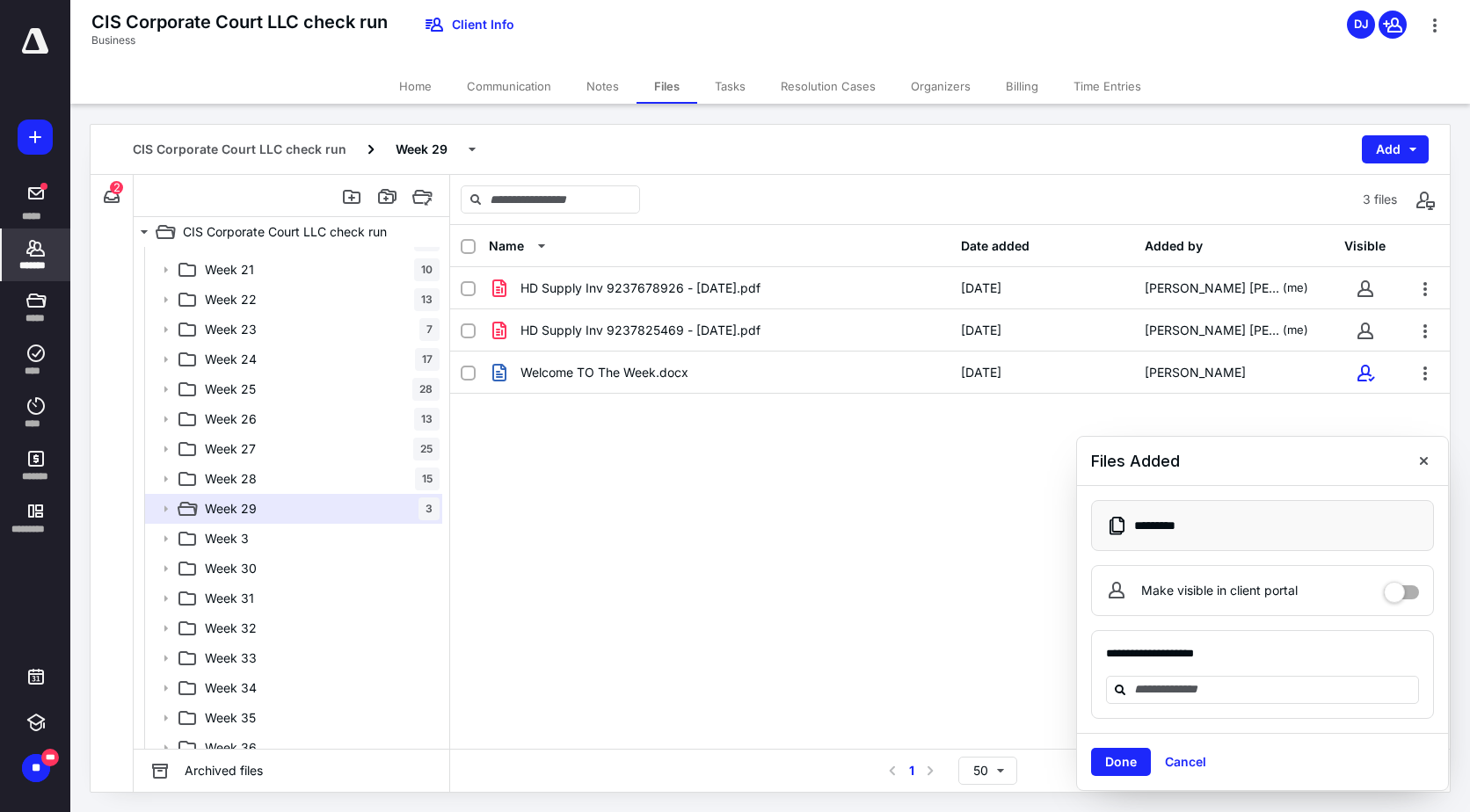 click on "*******" at bounding box center (36, 265) 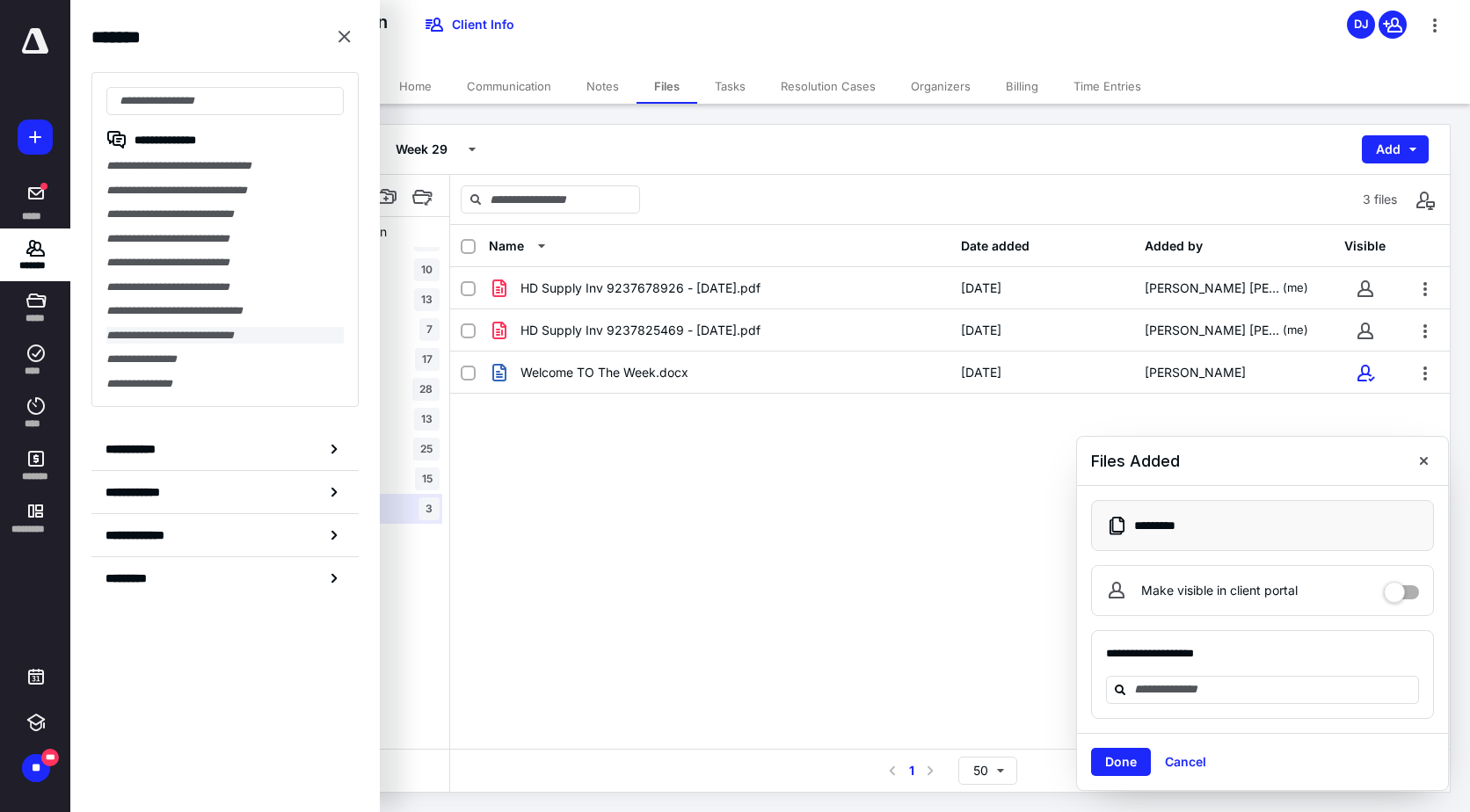 click on "**********" at bounding box center (225, 336) 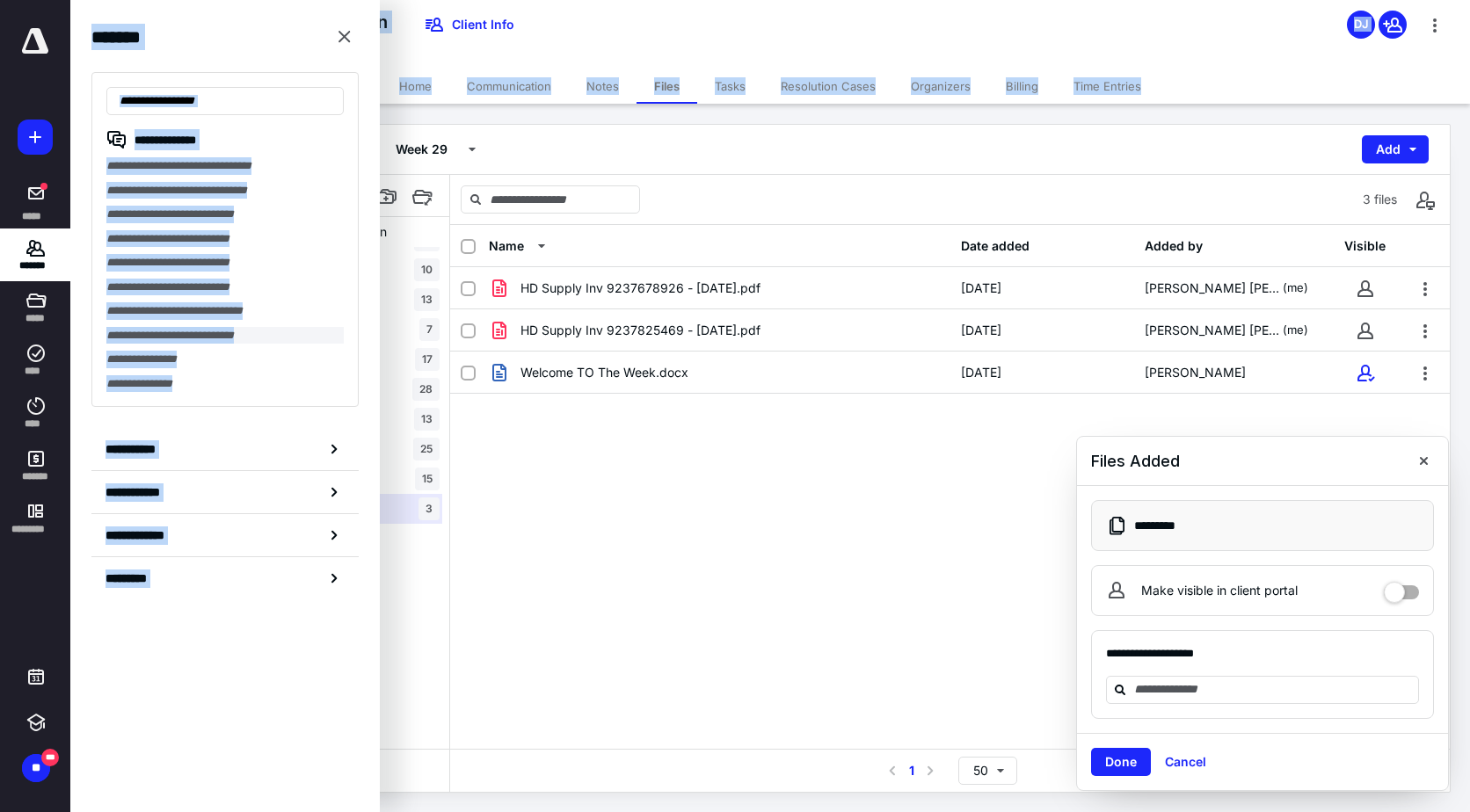 click on "**********" at bounding box center (735, 406) 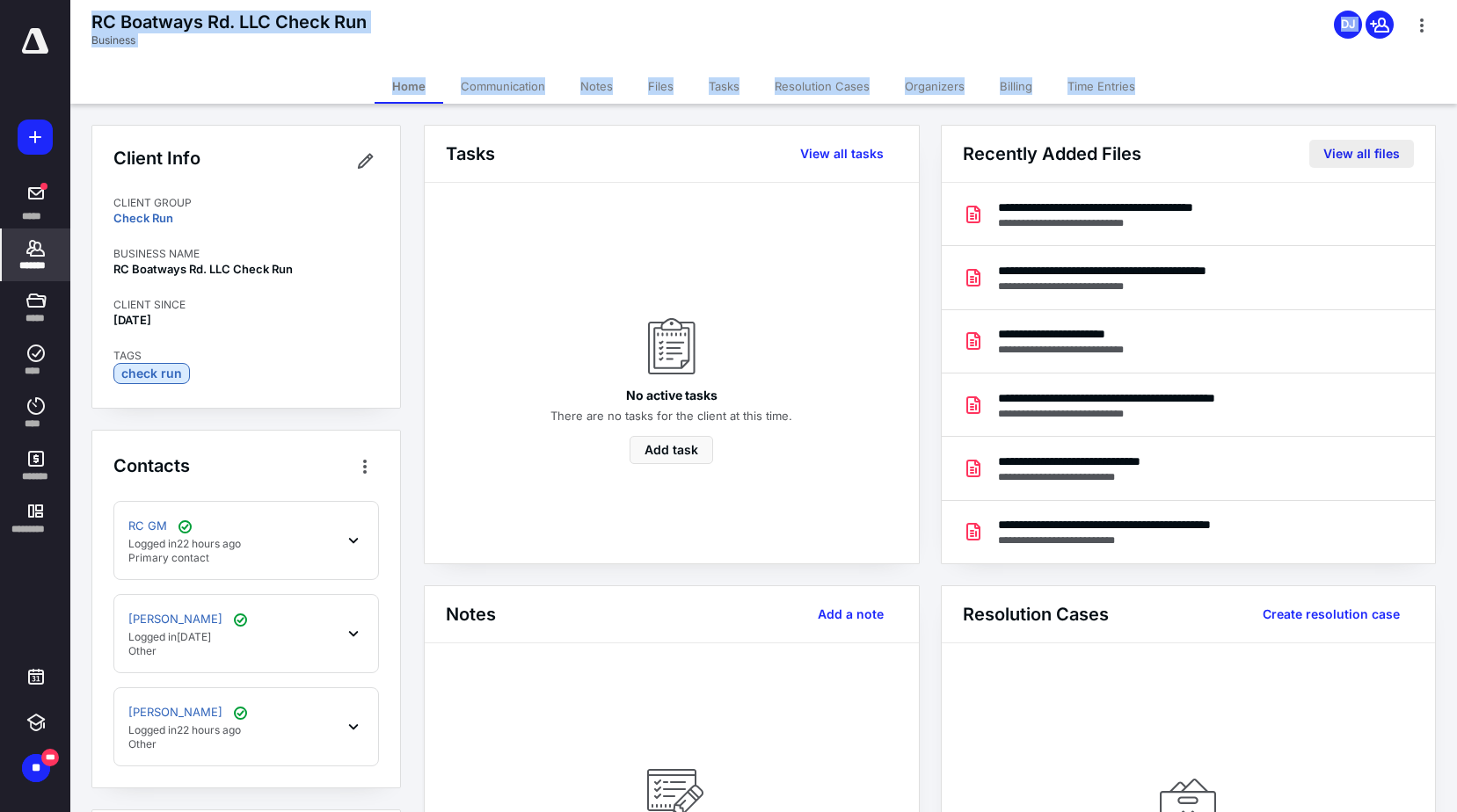click on "View all files" at bounding box center [1361, 154] 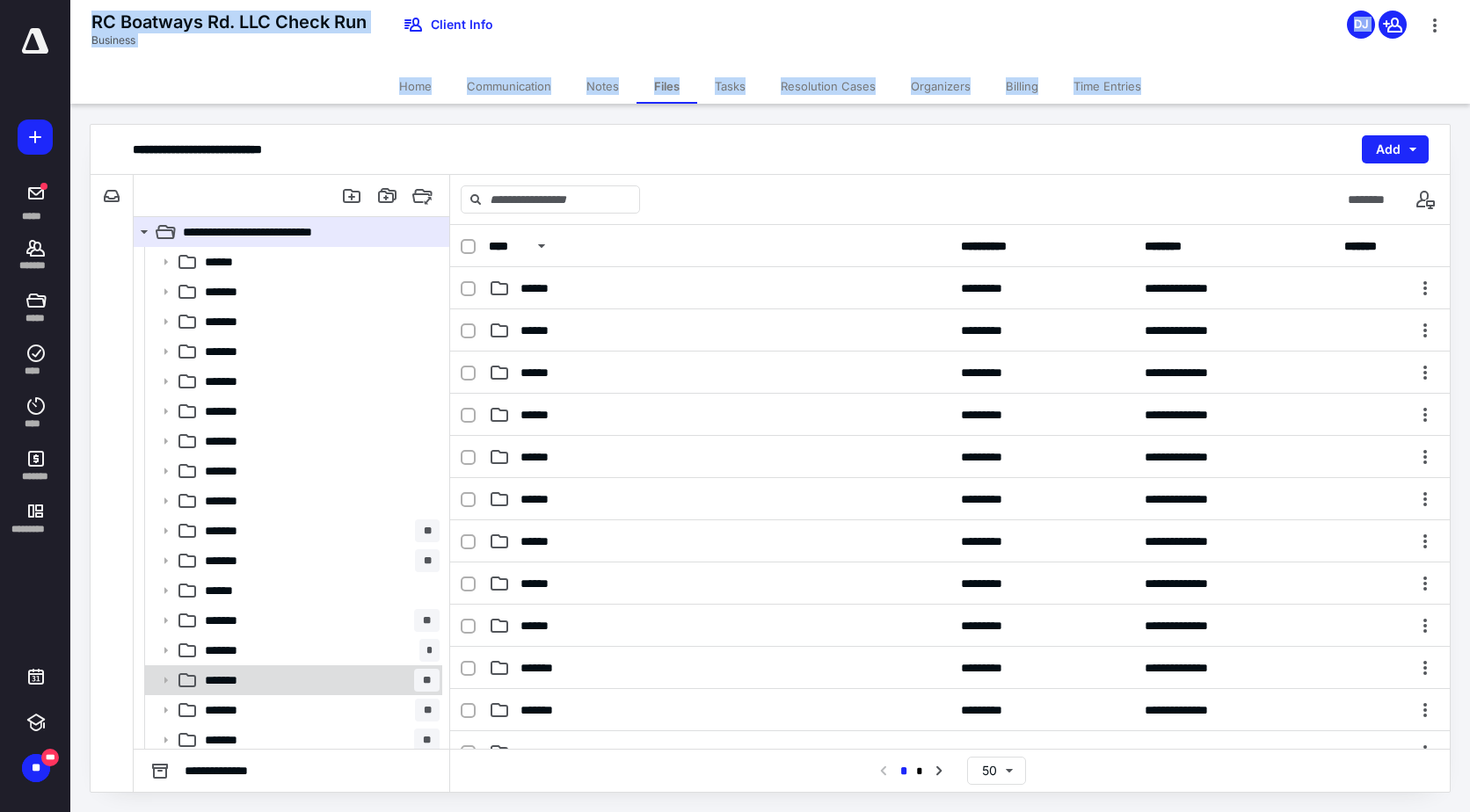 click on "******* **" at bounding box center (318, 680) 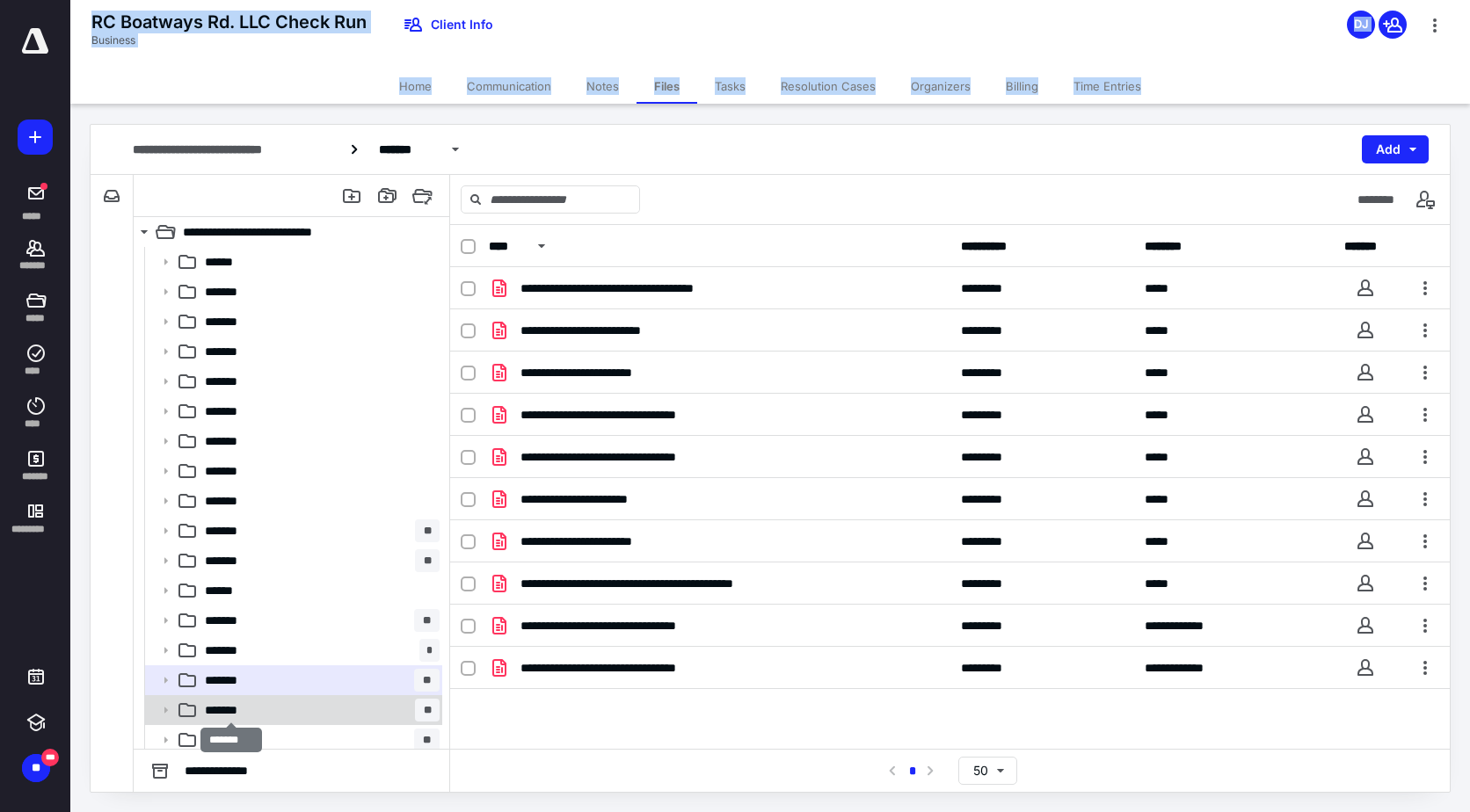 click on "*******" at bounding box center [230, 710] 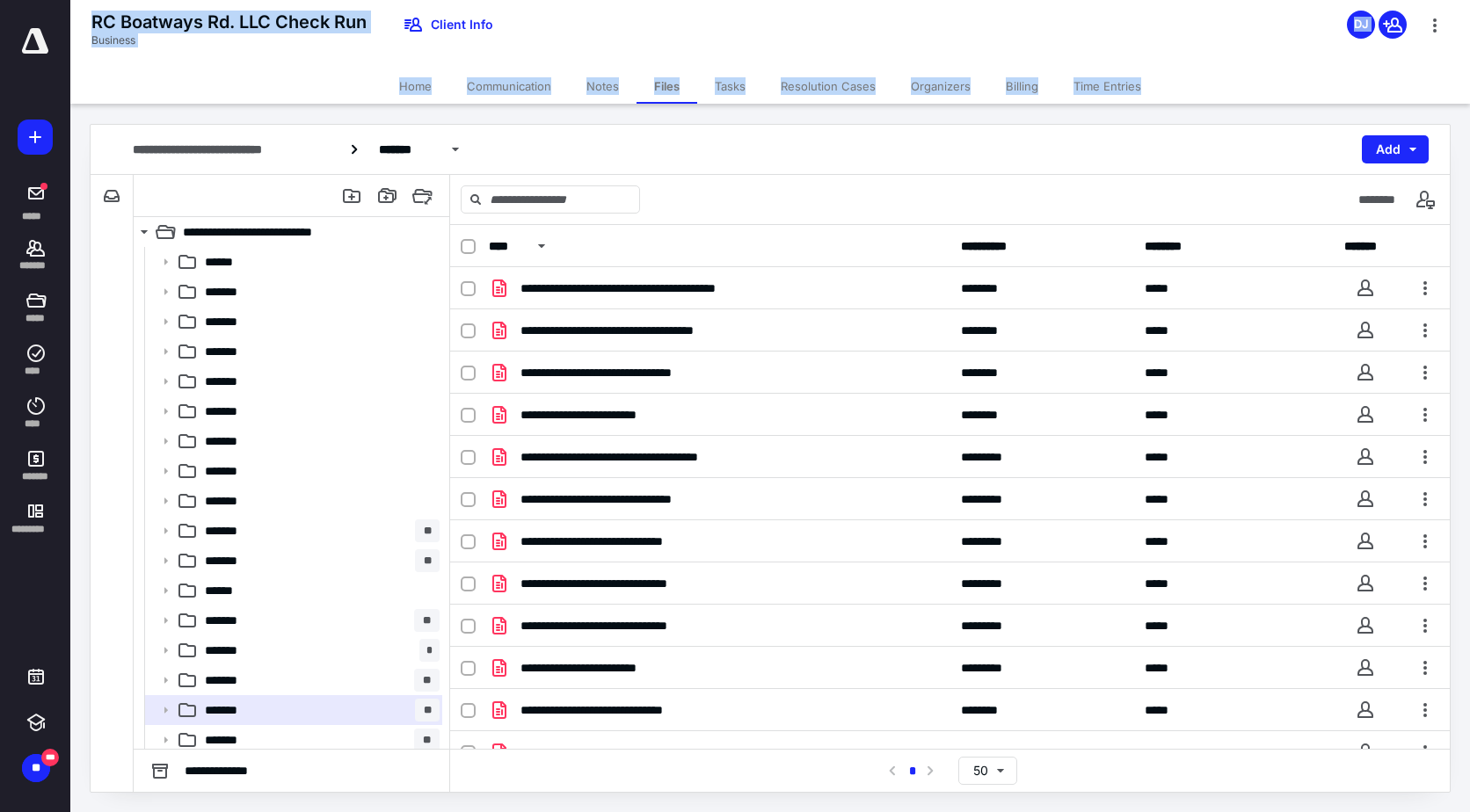 scroll, scrollTop: 381, scrollLeft: 0, axis: vertical 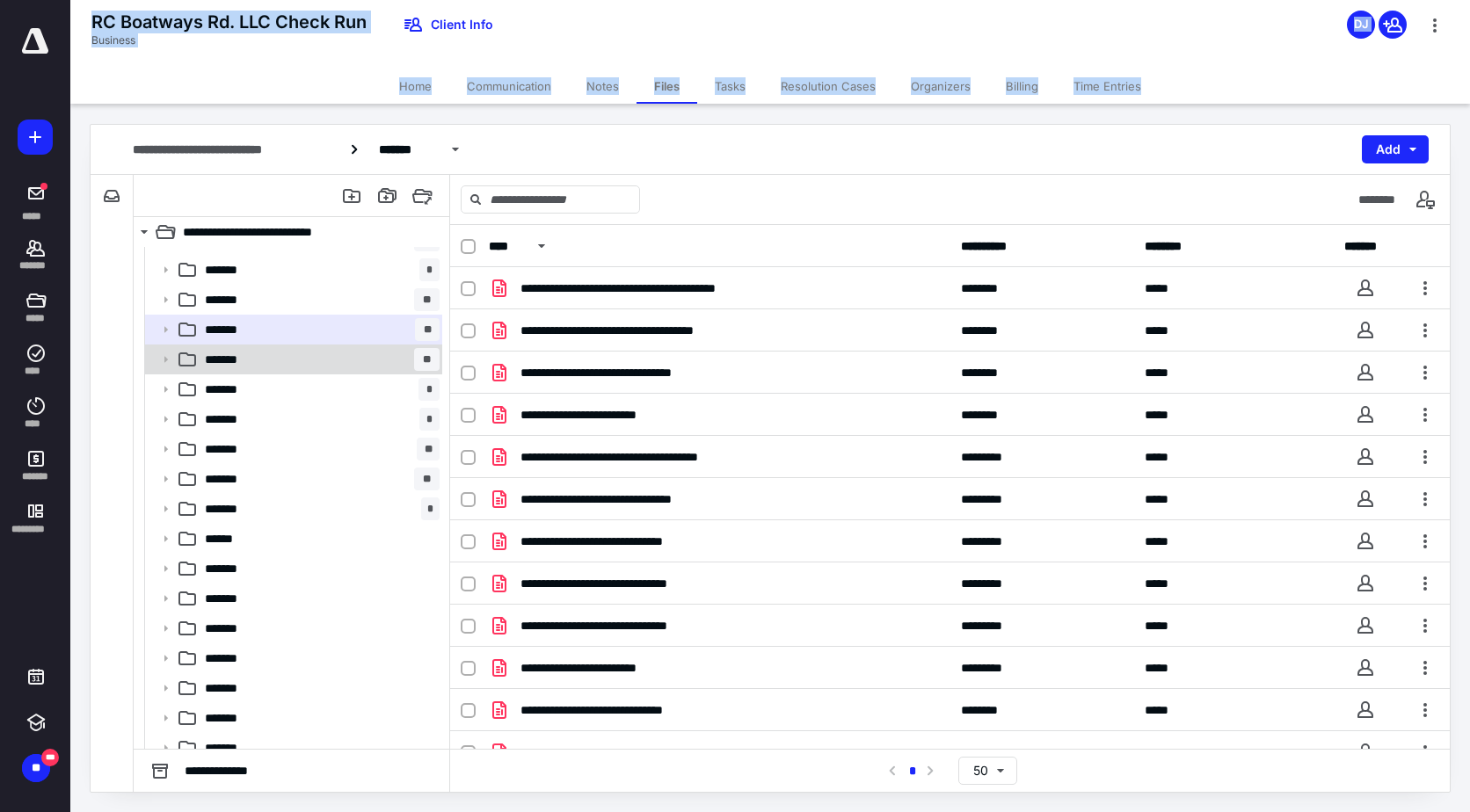 click on "******* **" at bounding box center [318, 359] 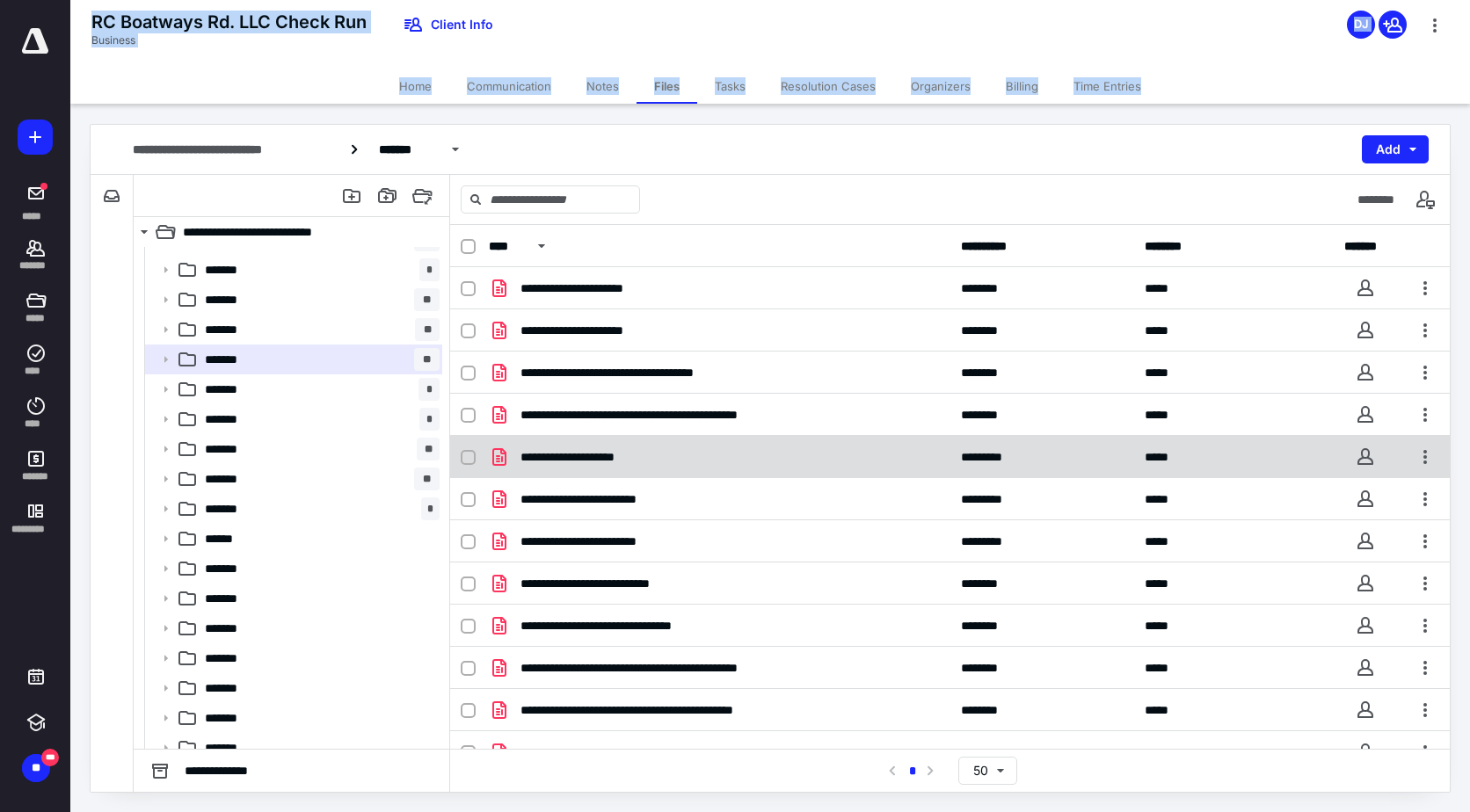 scroll, scrollTop: 320, scrollLeft: 0, axis: vertical 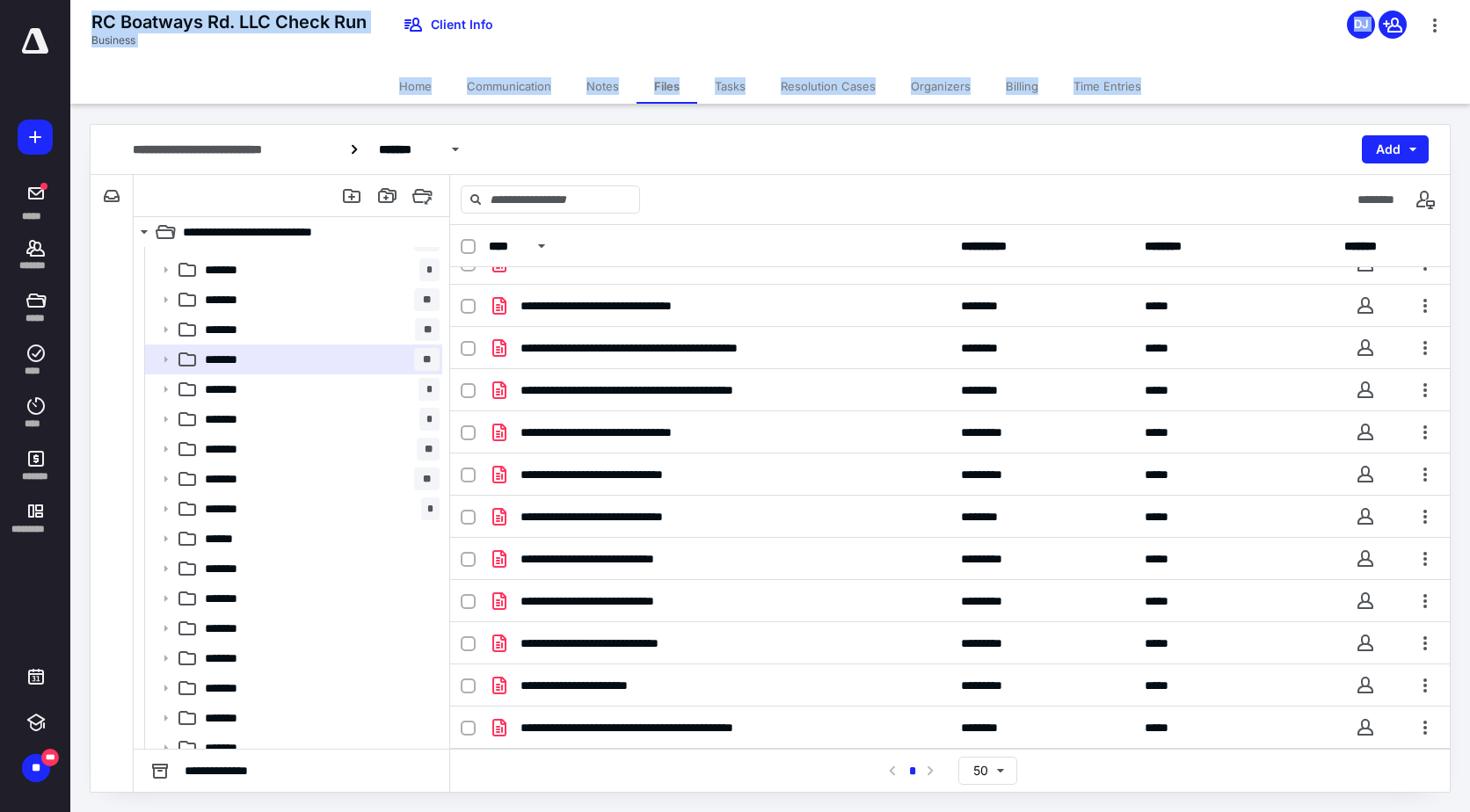 click on "RC Boatways Rd. LLC Check Run" at bounding box center [229, 22] 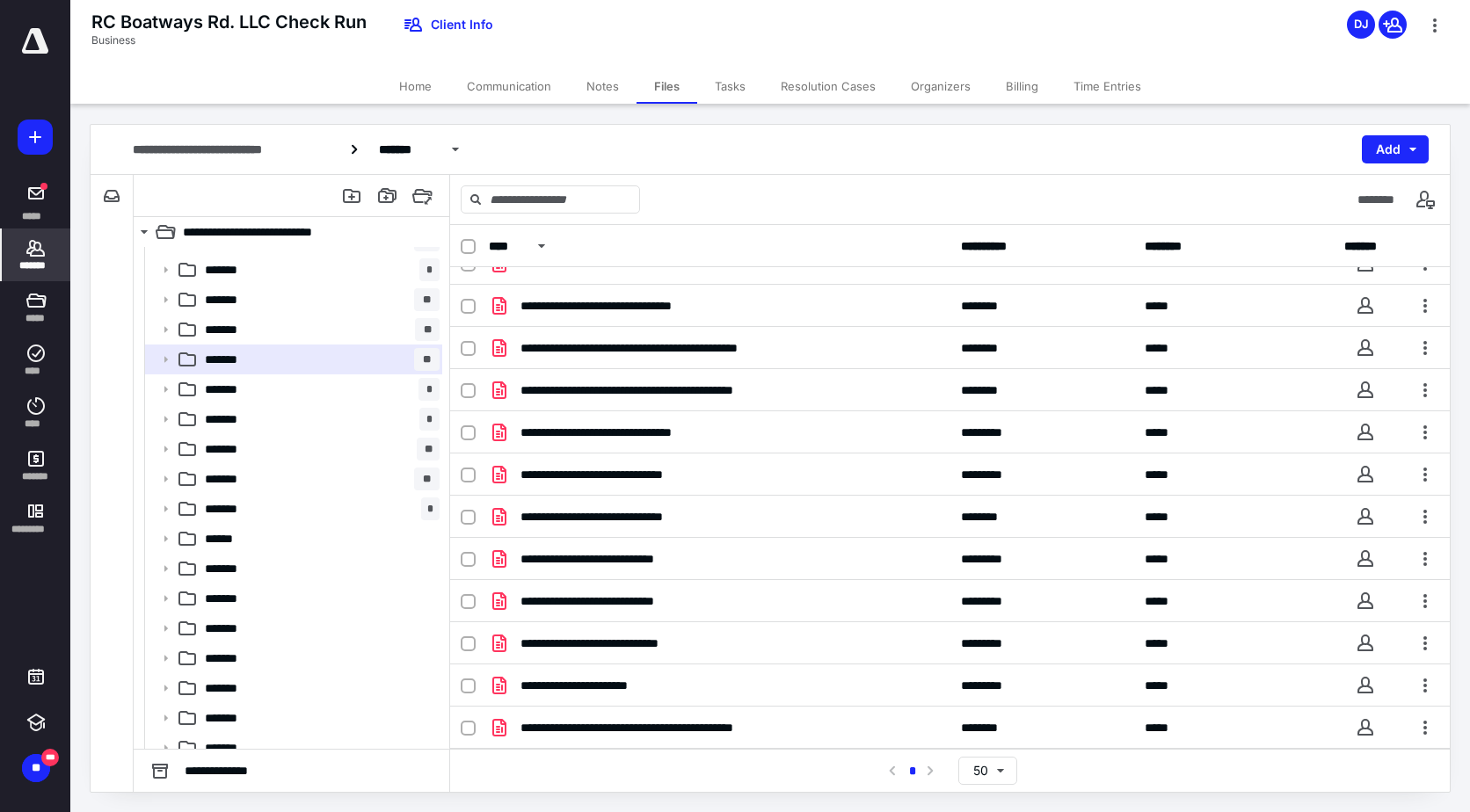 click on "*******" at bounding box center [36, 265] 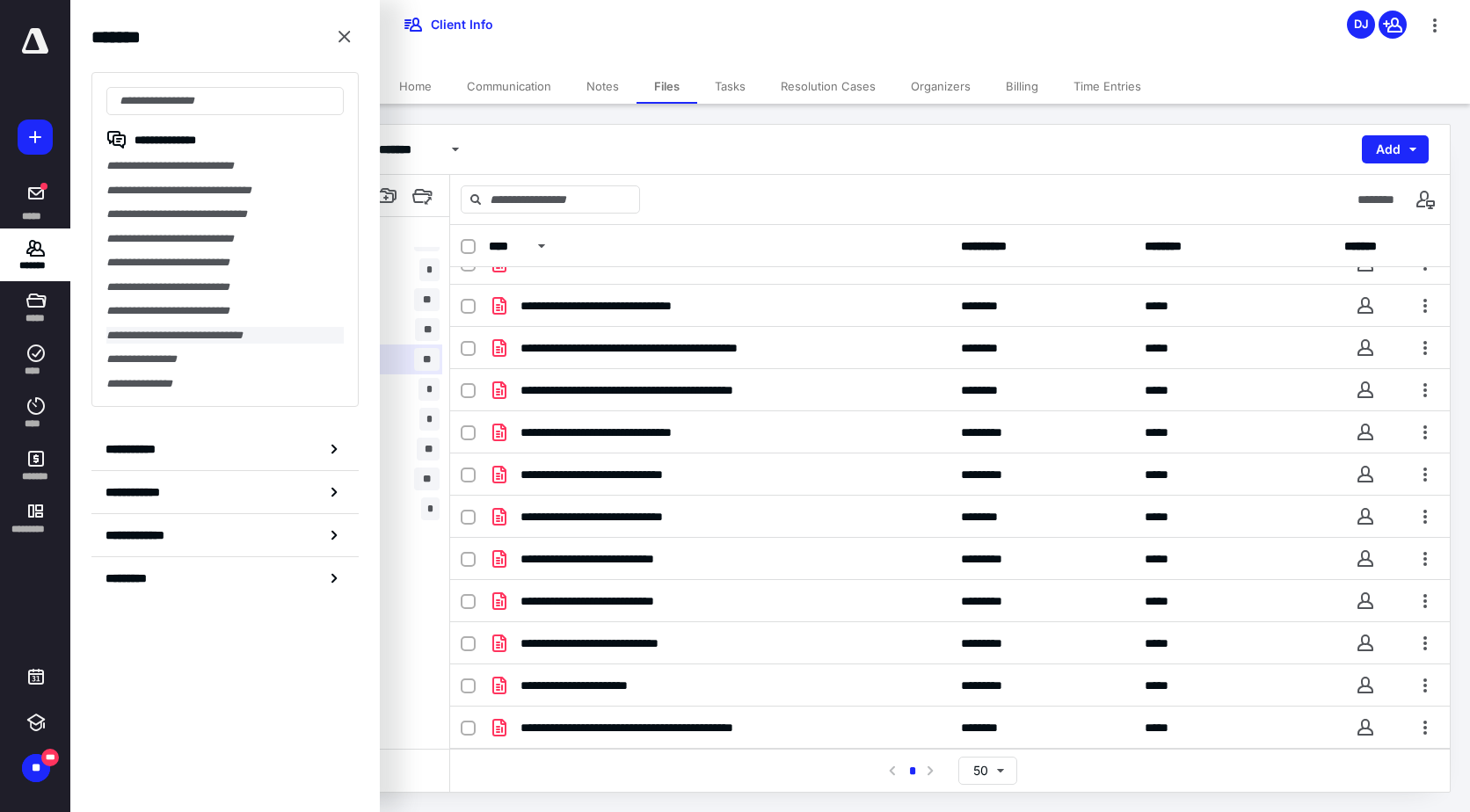 click on "**********" at bounding box center (225, 336) 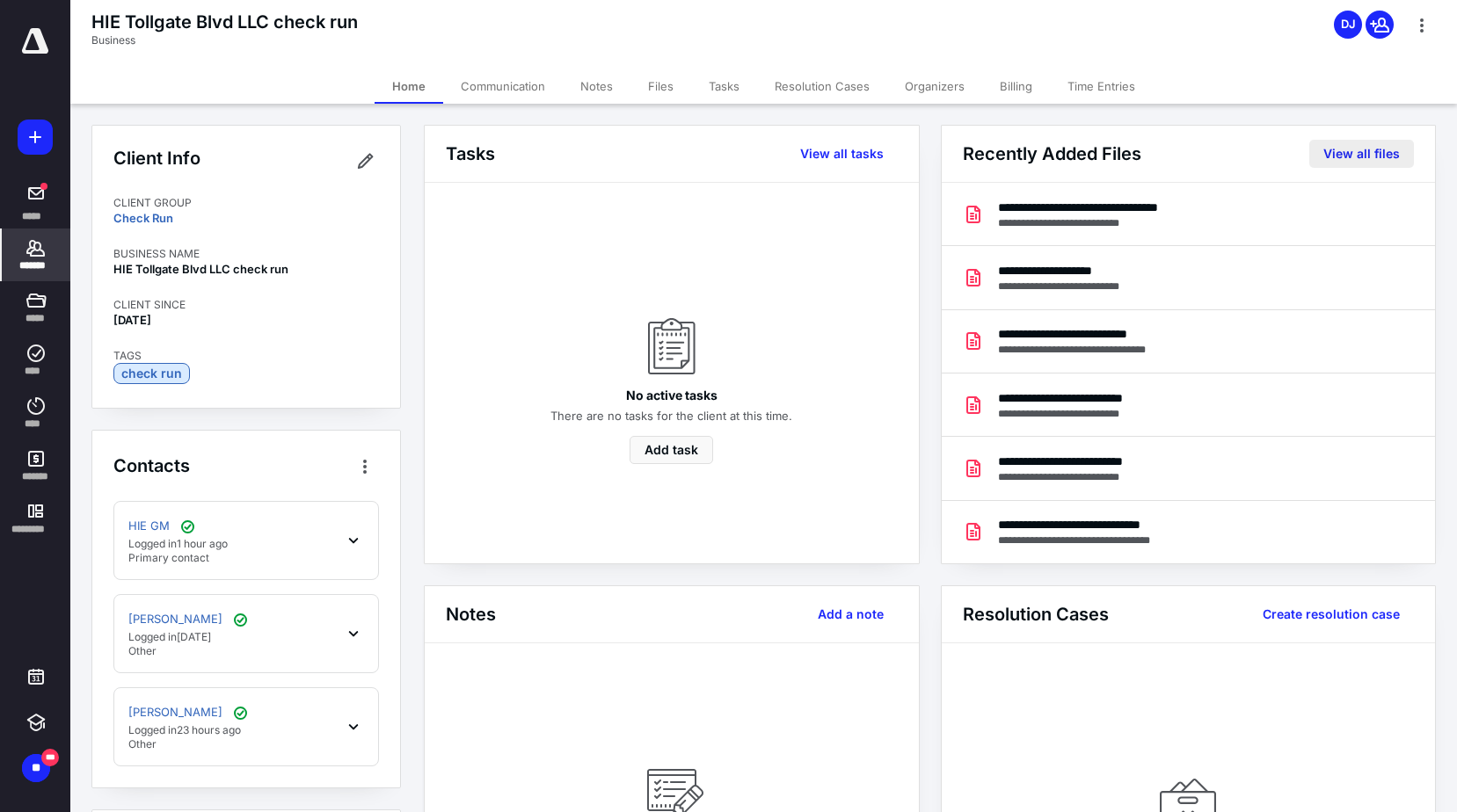 click on "View all files" at bounding box center (1361, 154) 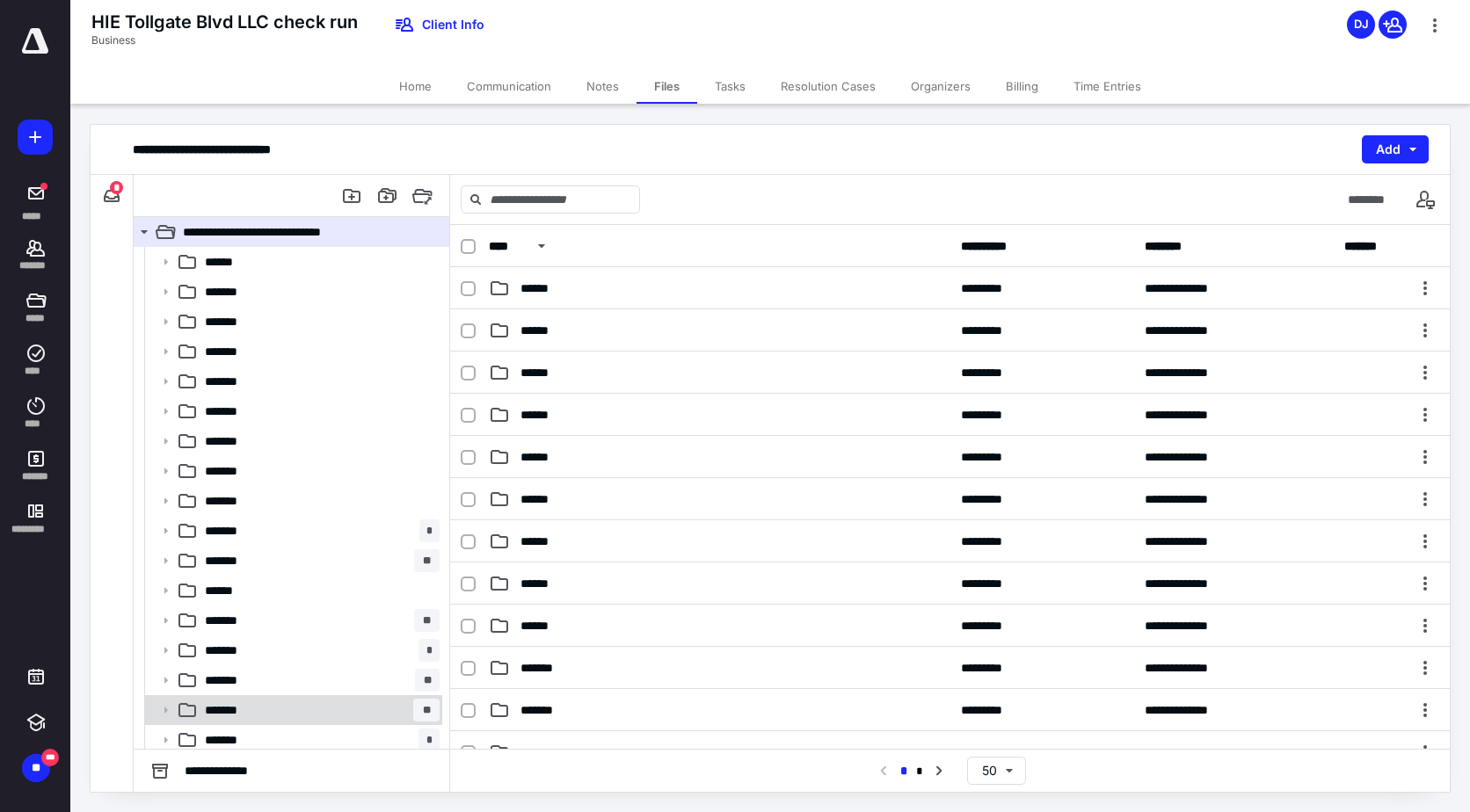 click on "******* **" at bounding box center (318, 710) 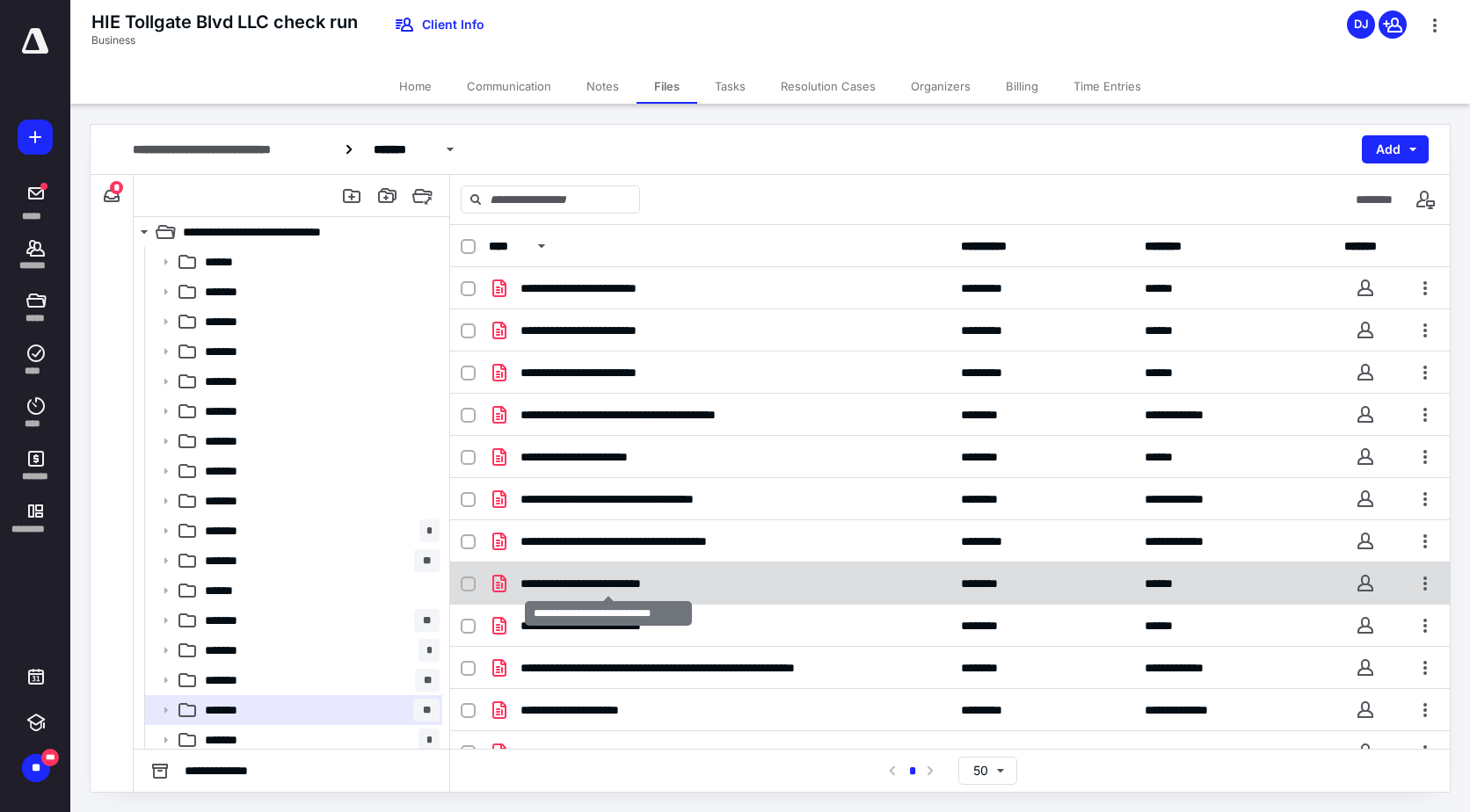 scroll, scrollTop: 381, scrollLeft: 0, axis: vertical 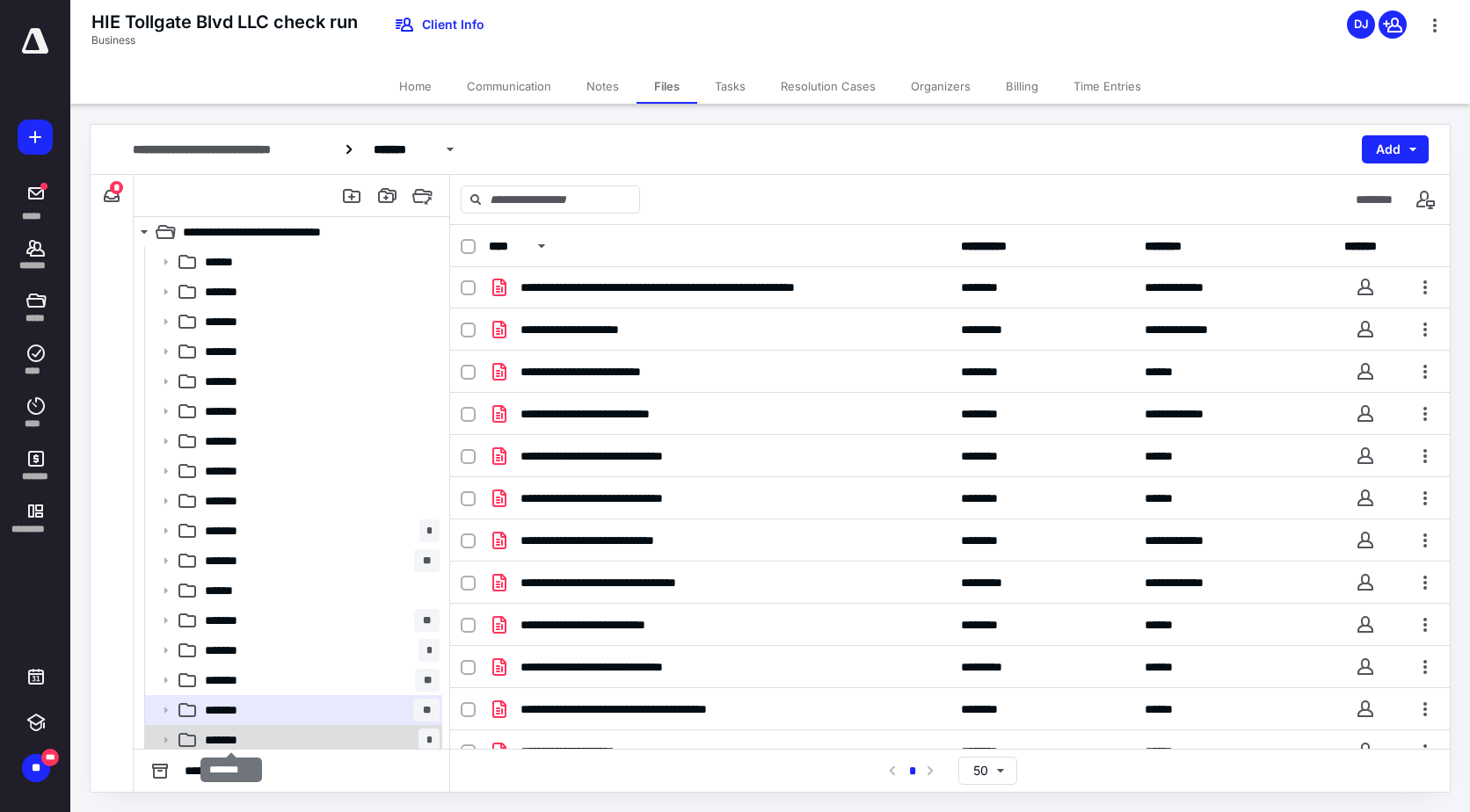 click on "*******" at bounding box center [230, 740] 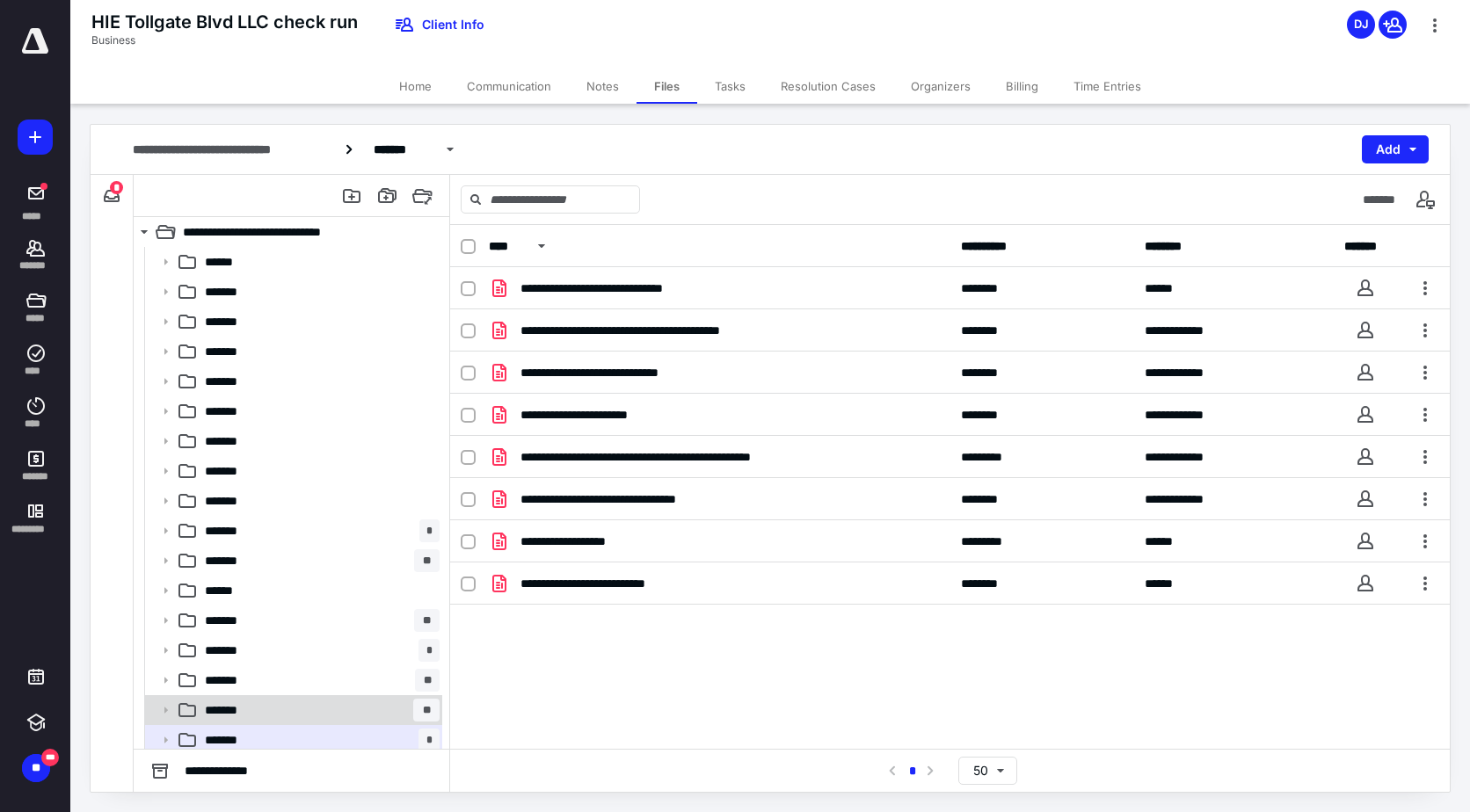 scroll, scrollTop: 381, scrollLeft: 0, axis: vertical 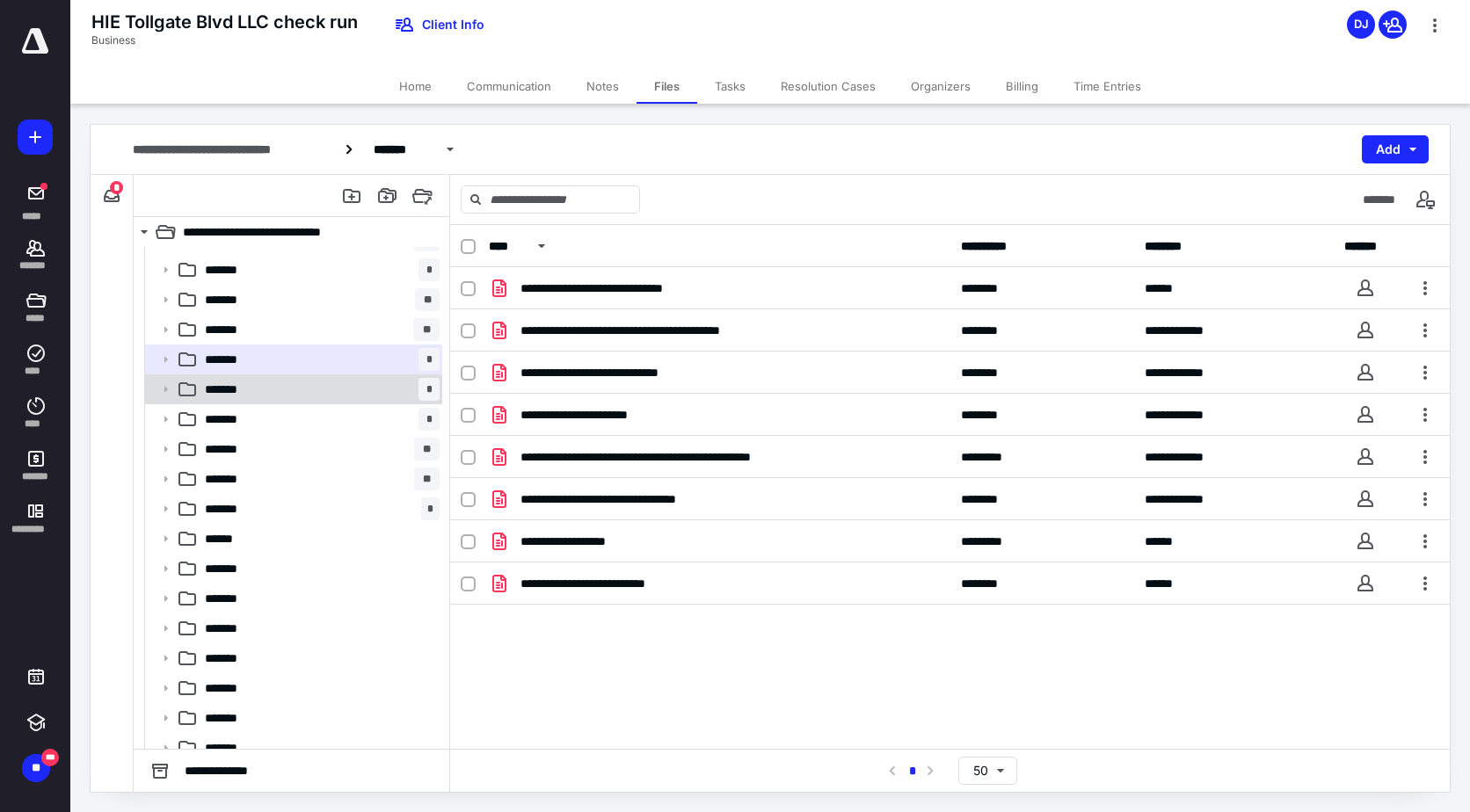 click on "******* *" at bounding box center (318, 389) 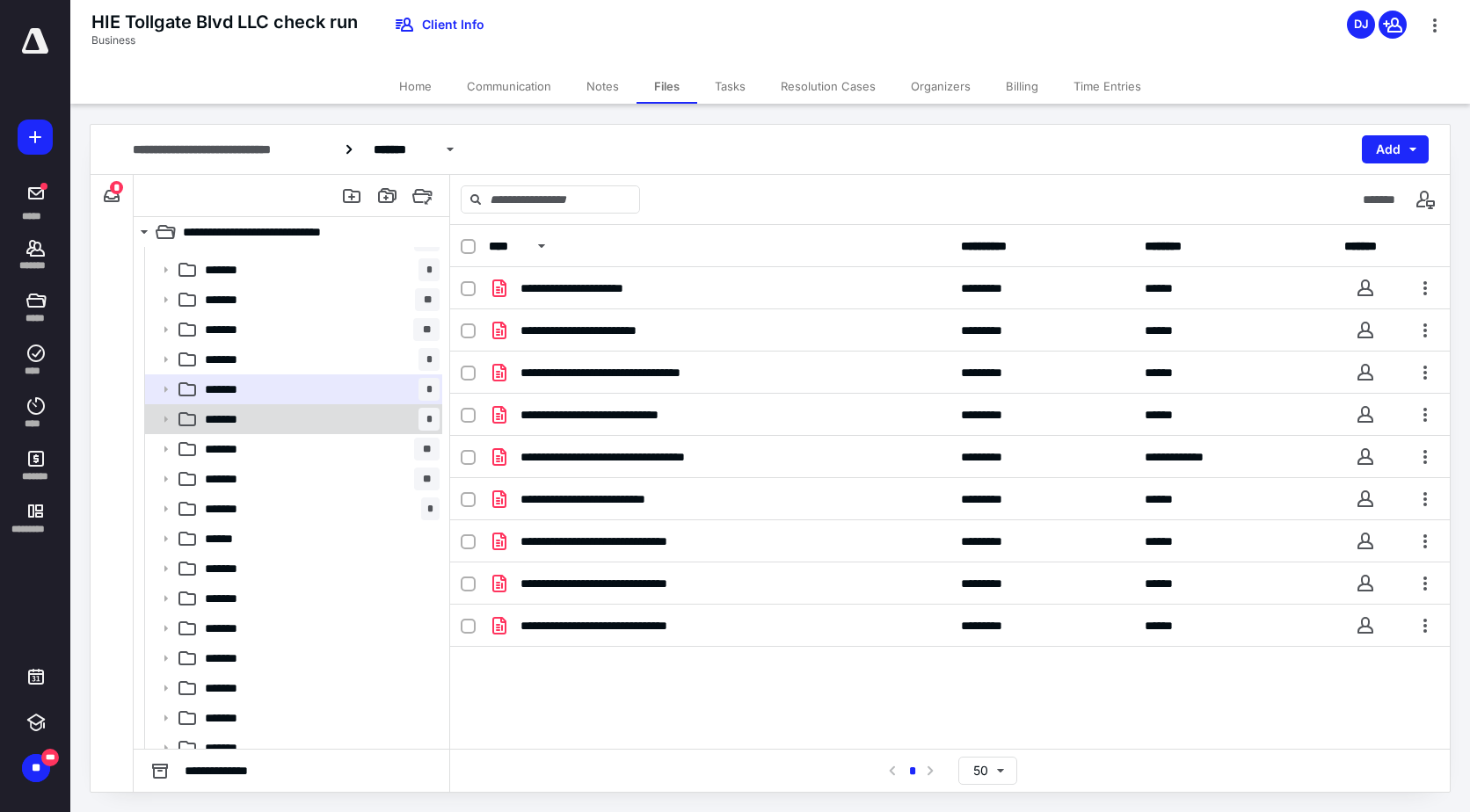 click on "******* *" at bounding box center (318, 419) 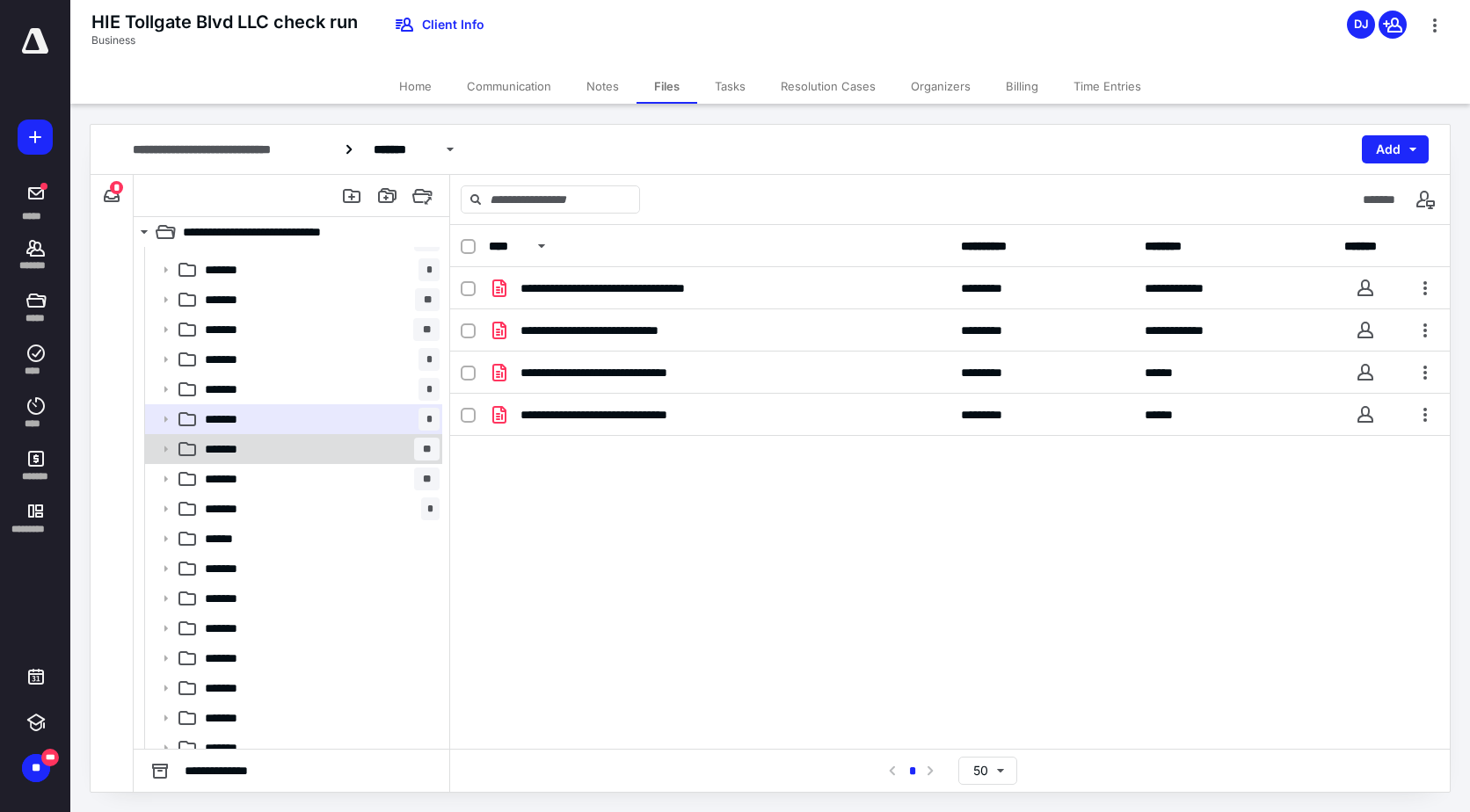 click on "******* **" at bounding box center (318, 449) 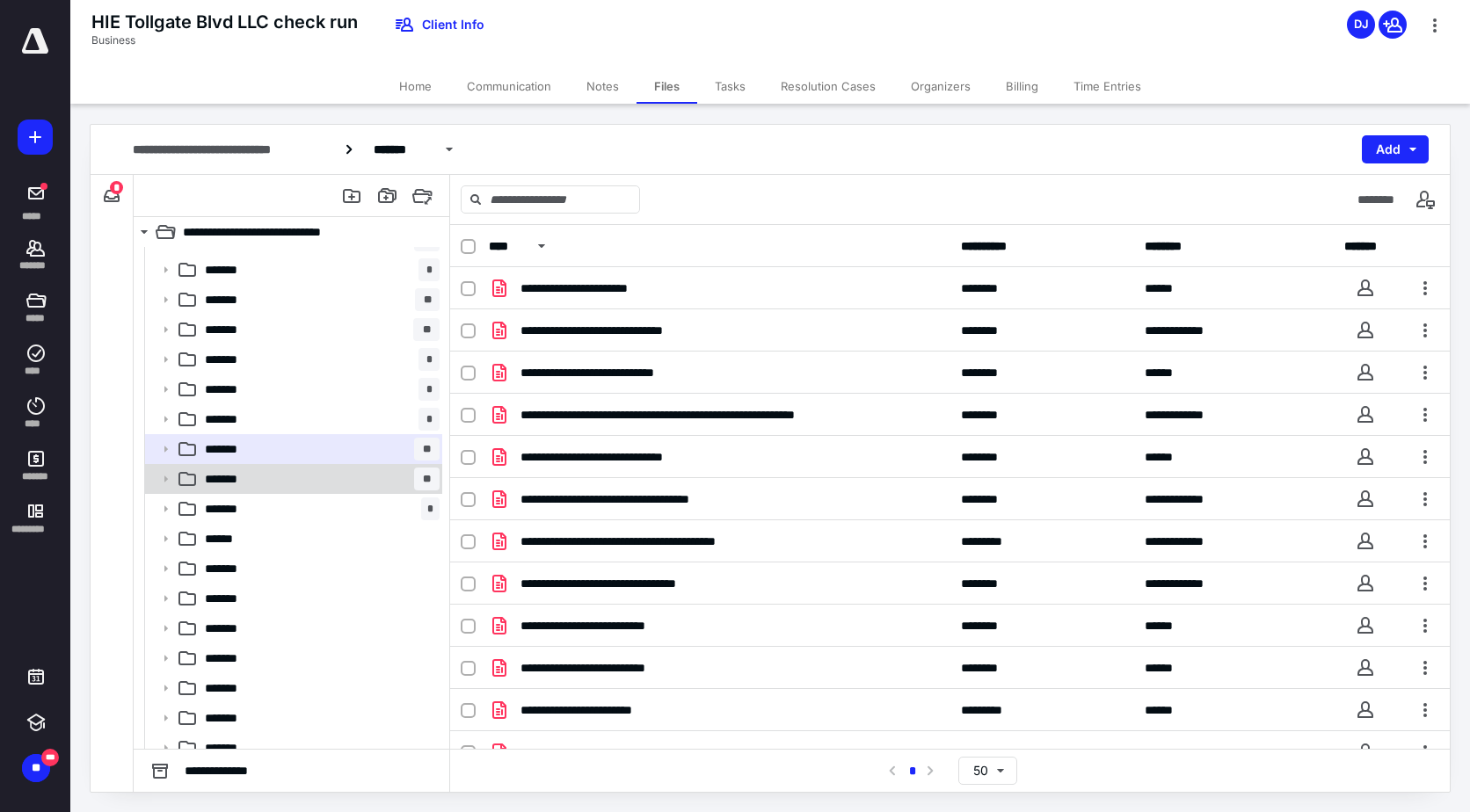 click on "******* **" at bounding box center (318, 479) 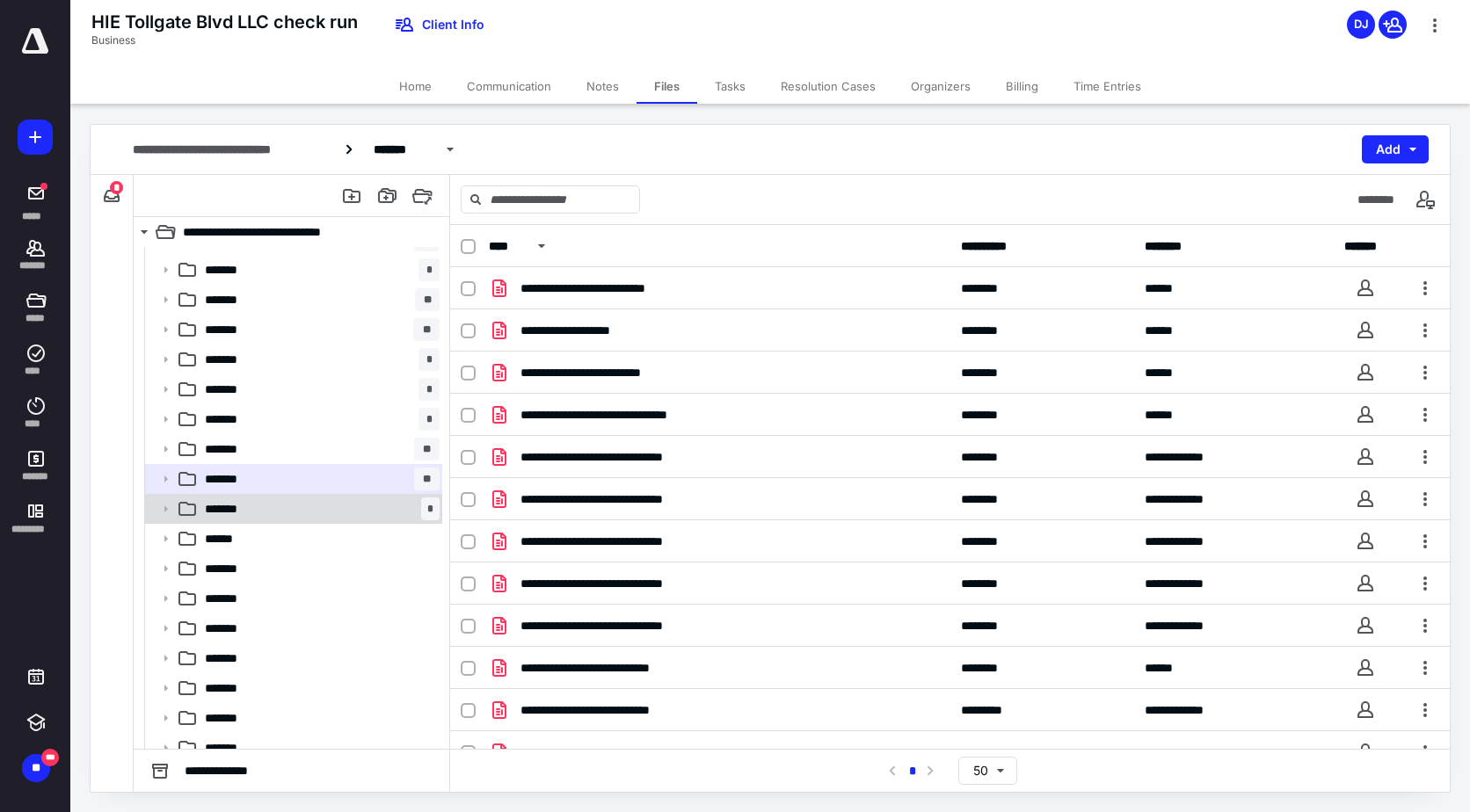 click on "******* *" at bounding box center (318, 509) 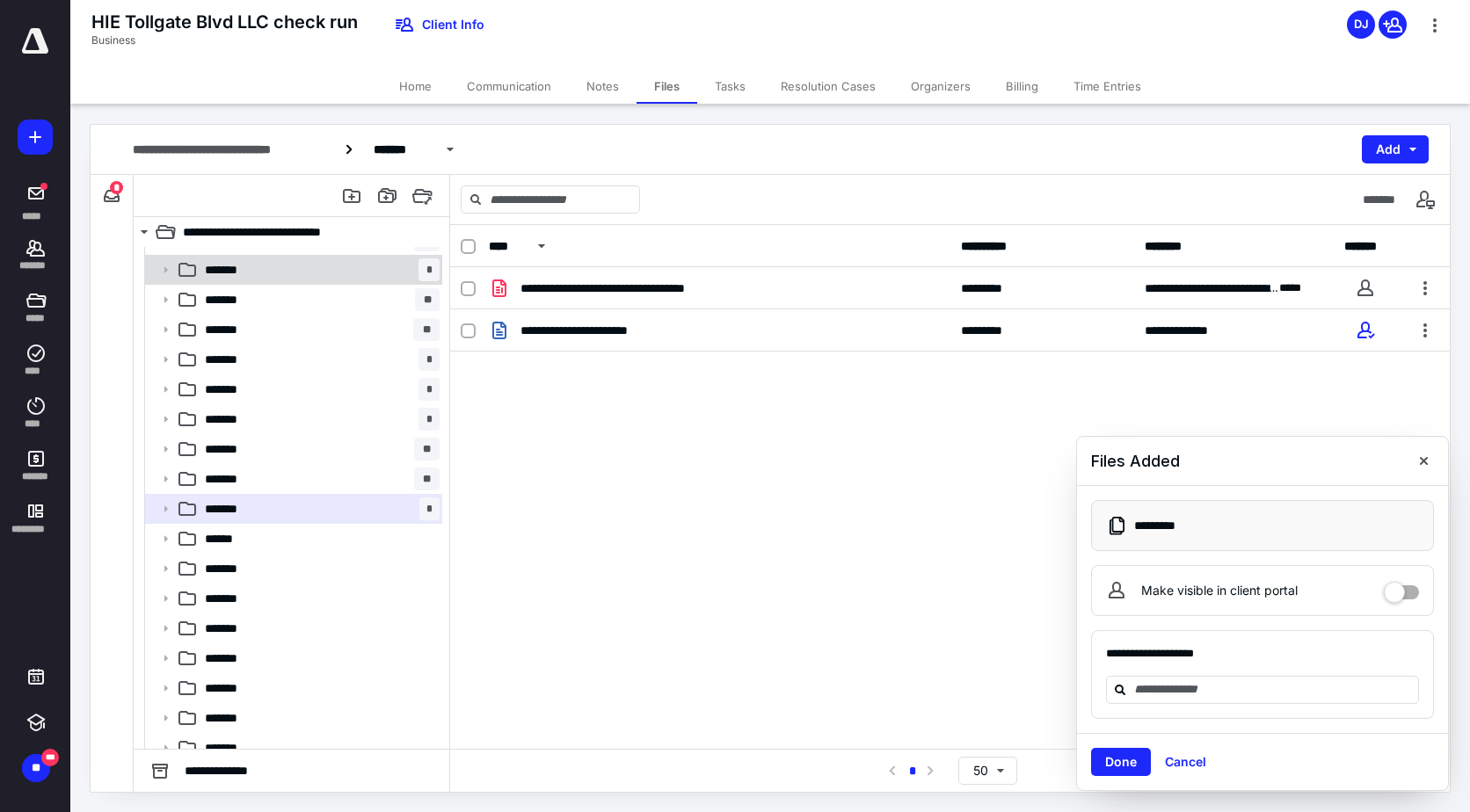 click on "******* *" at bounding box center [318, 270] 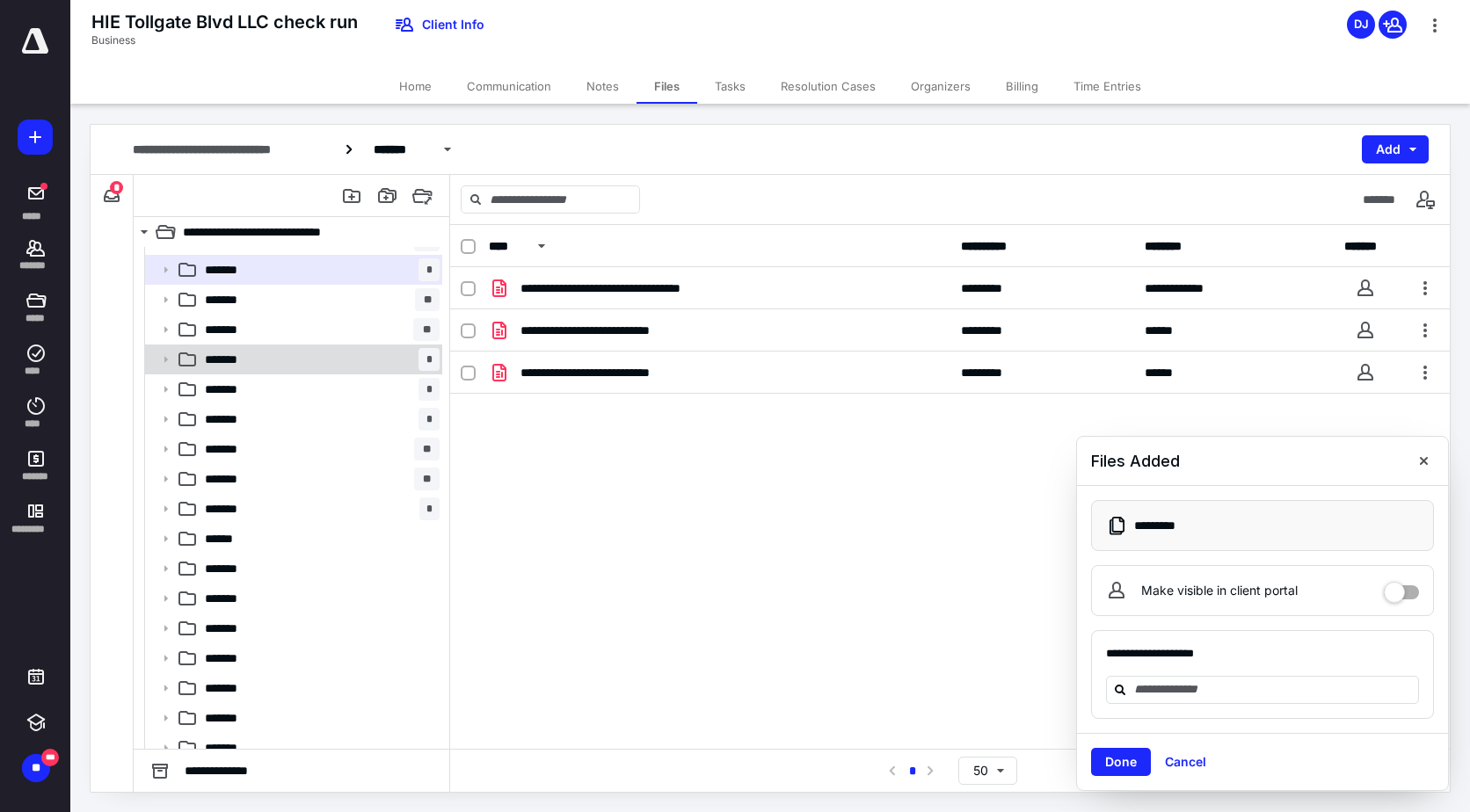click on "******* *" at bounding box center (292, 359) 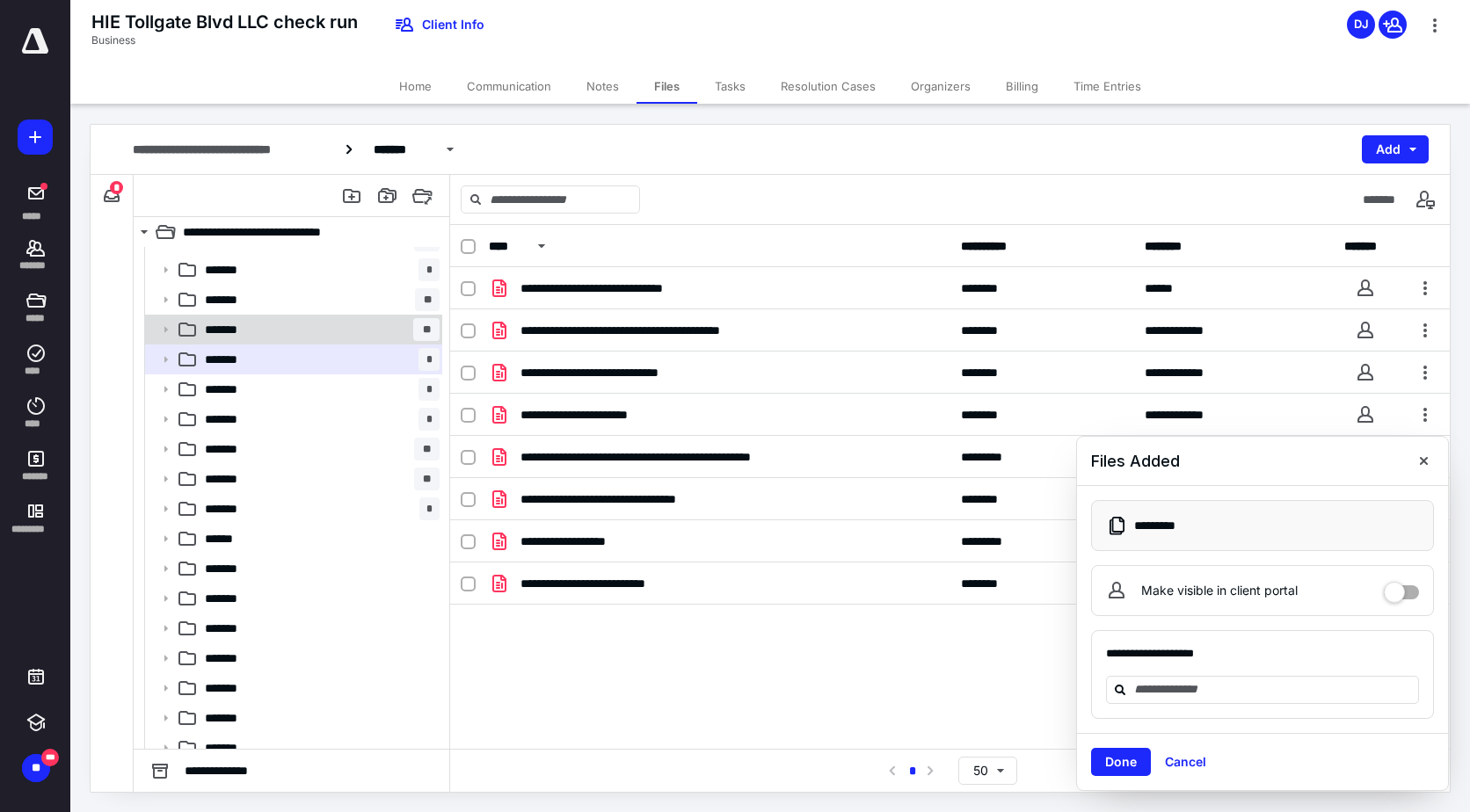 click on "******* **" at bounding box center [318, 330] 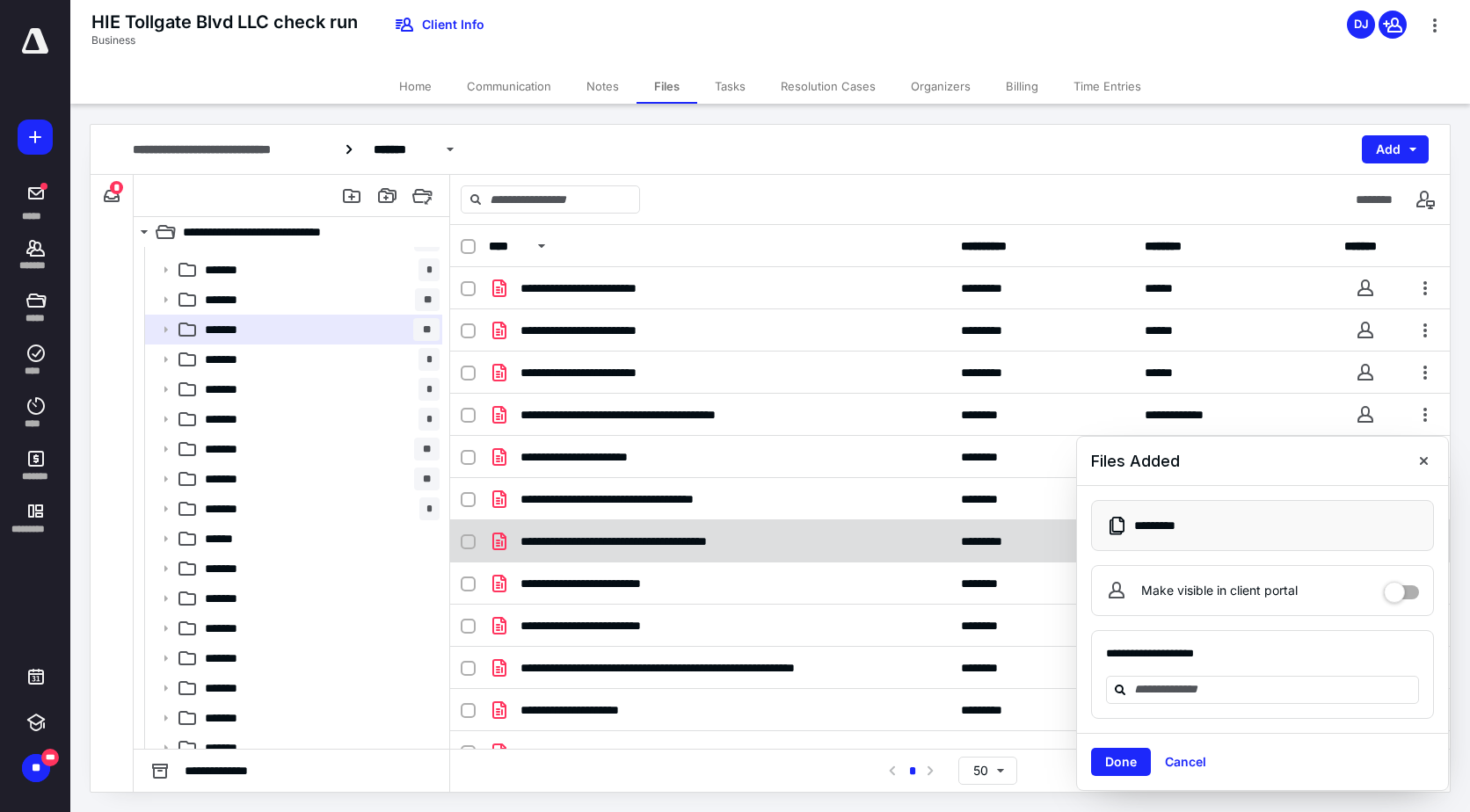 scroll, scrollTop: 381, scrollLeft: 0, axis: vertical 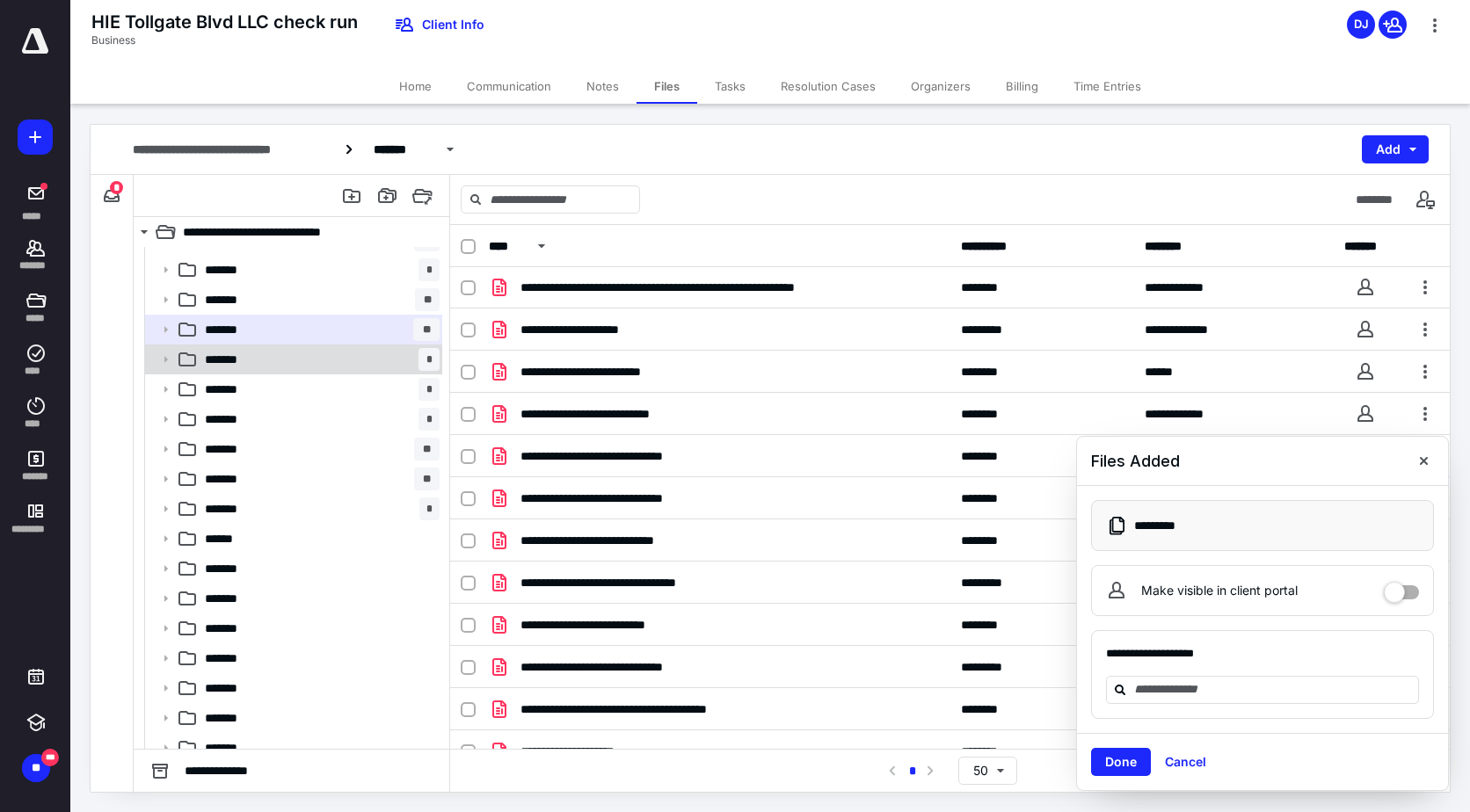 click on "******* *" at bounding box center (318, 359) 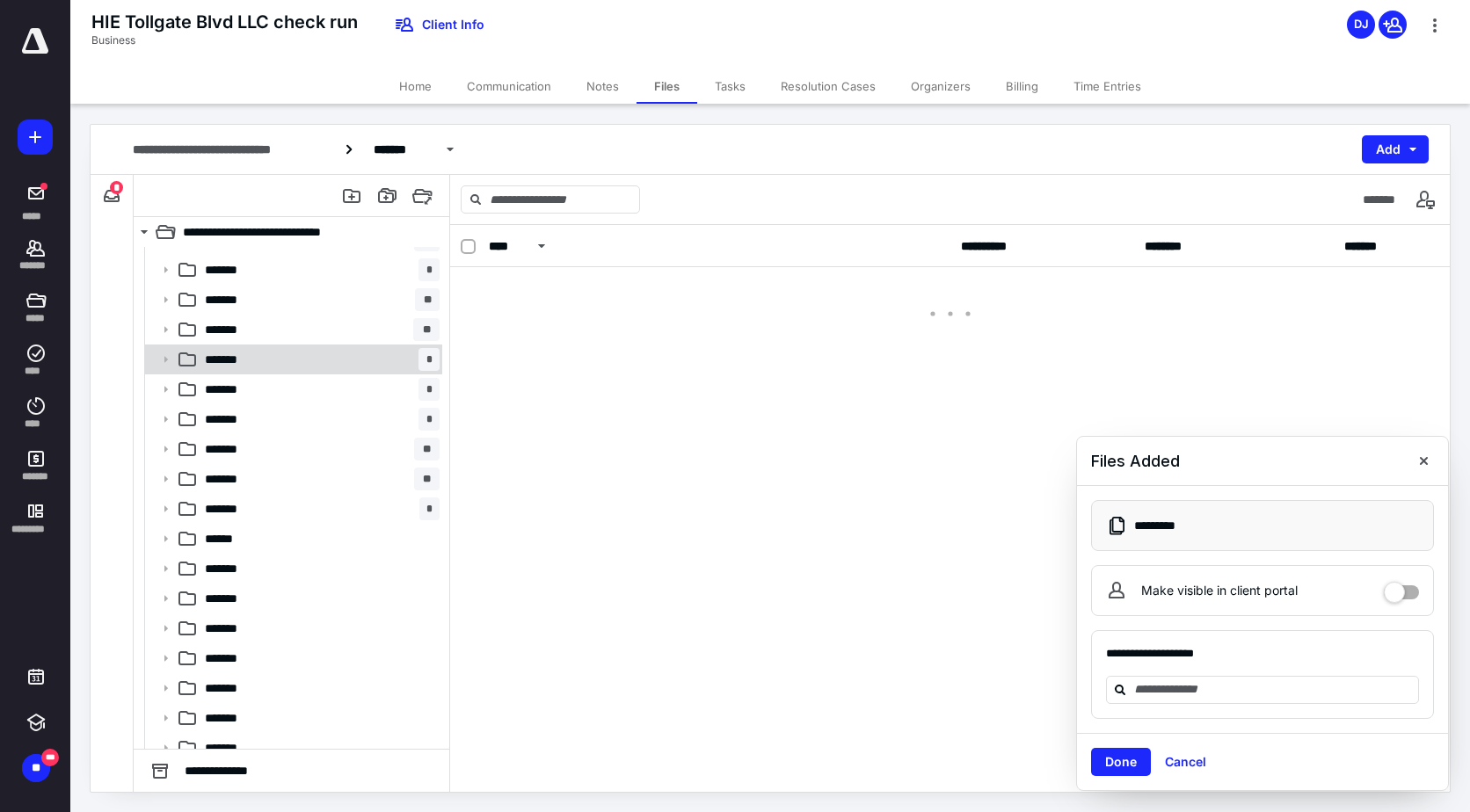 scroll, scrollTop: 0, scrollLeft: 0, axis: both 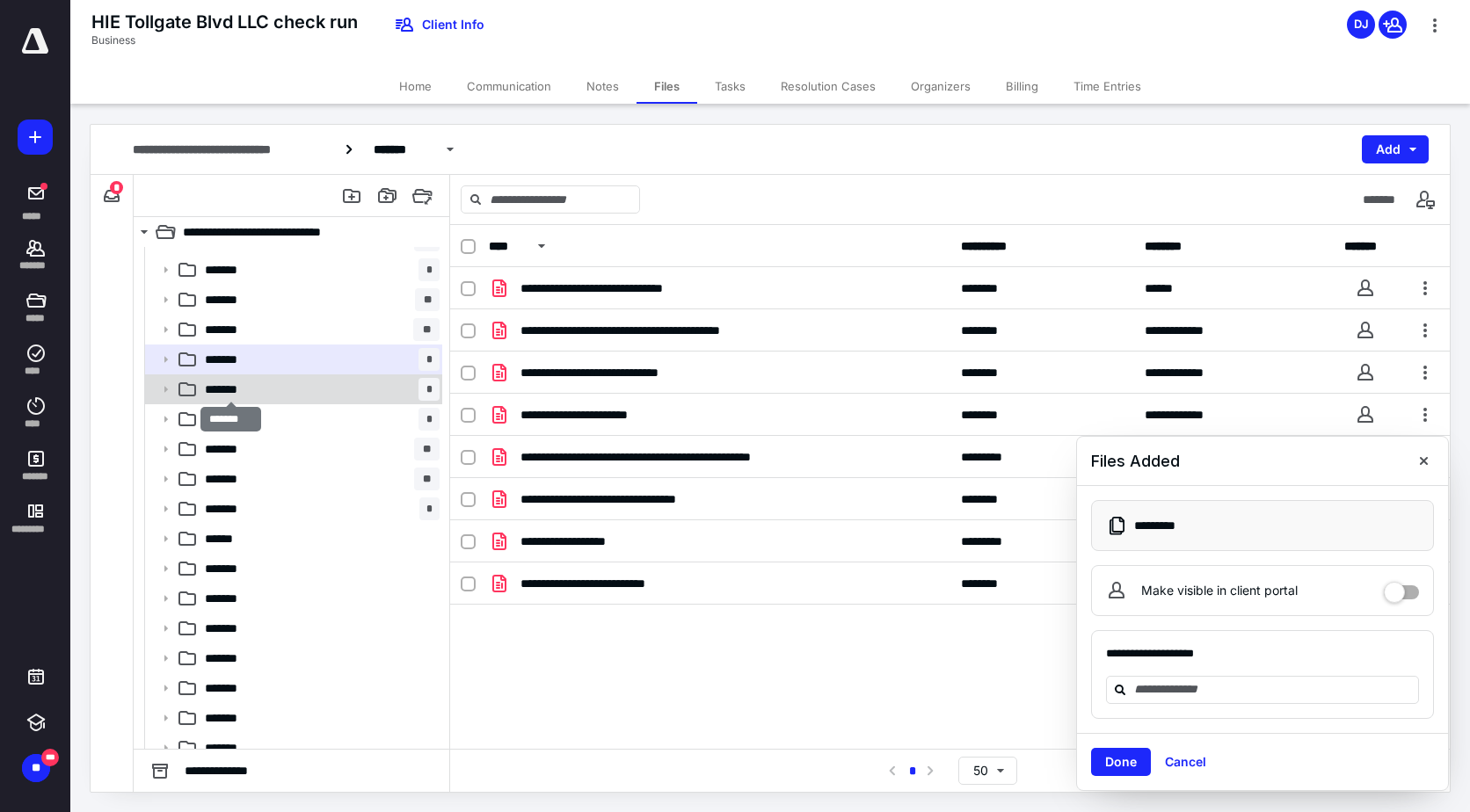 click on "*******" at bounding box center (230, 389) 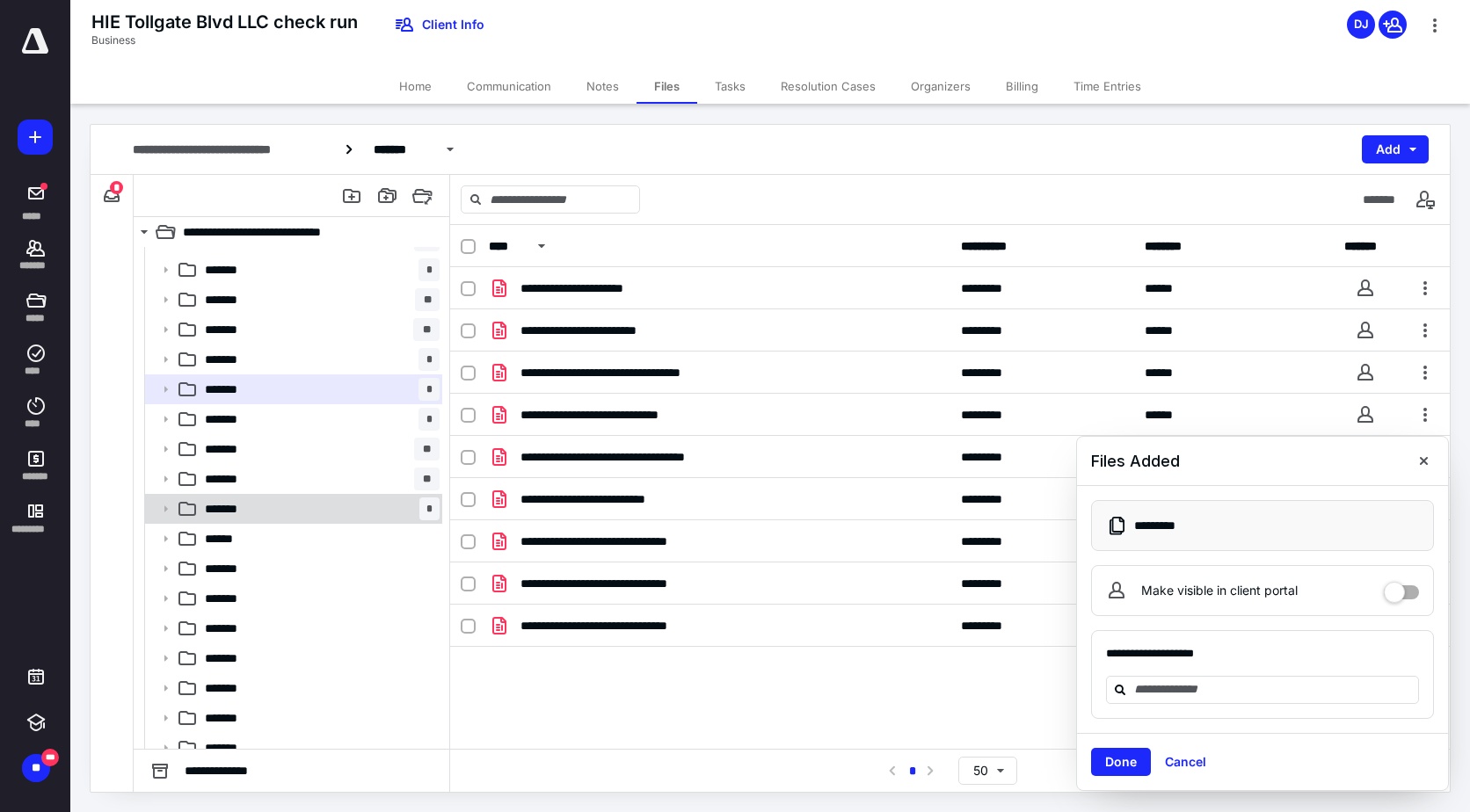click on "******* *" at bounding box center (318, 509) 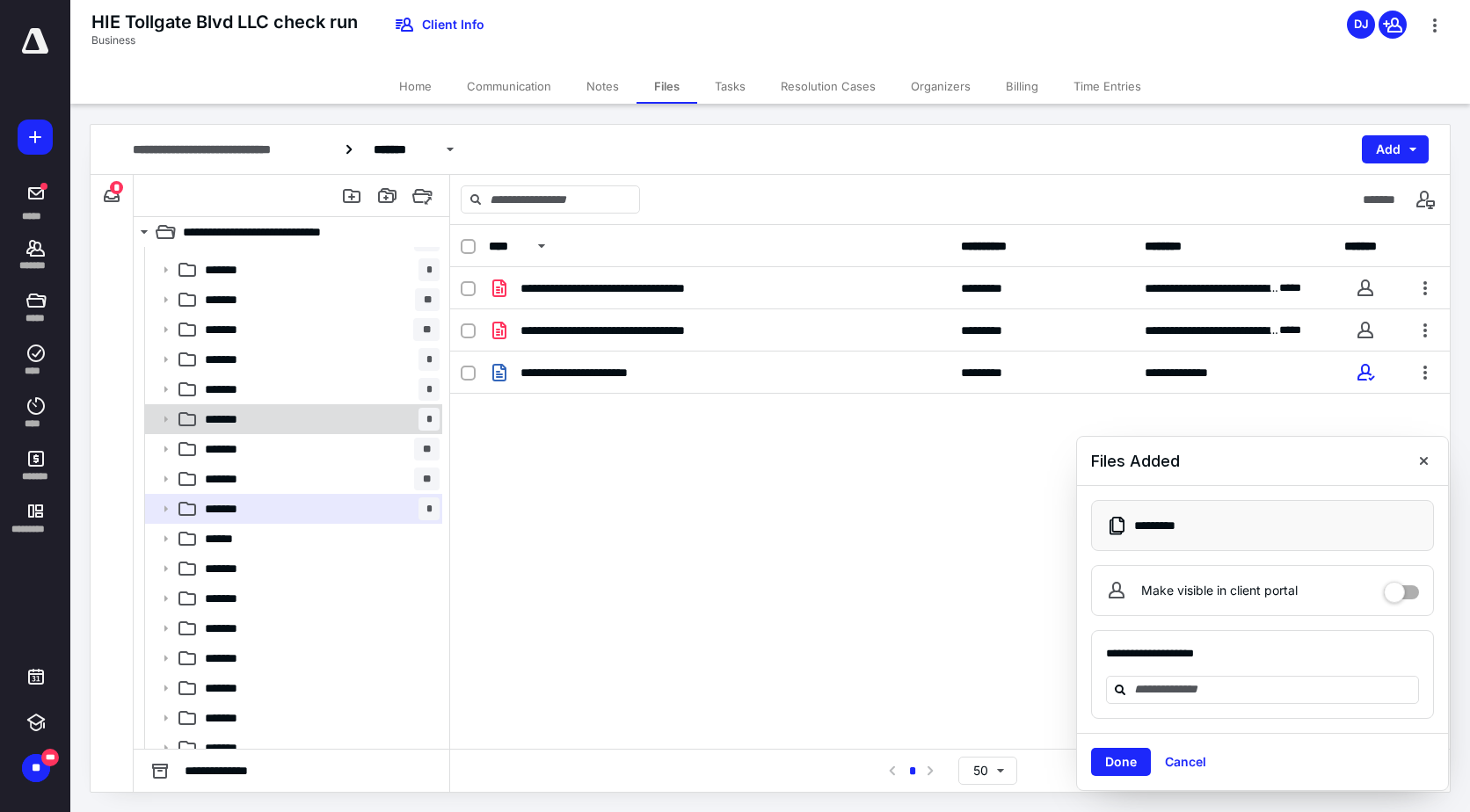 click on "******* *" at bounding box center (318, 419) 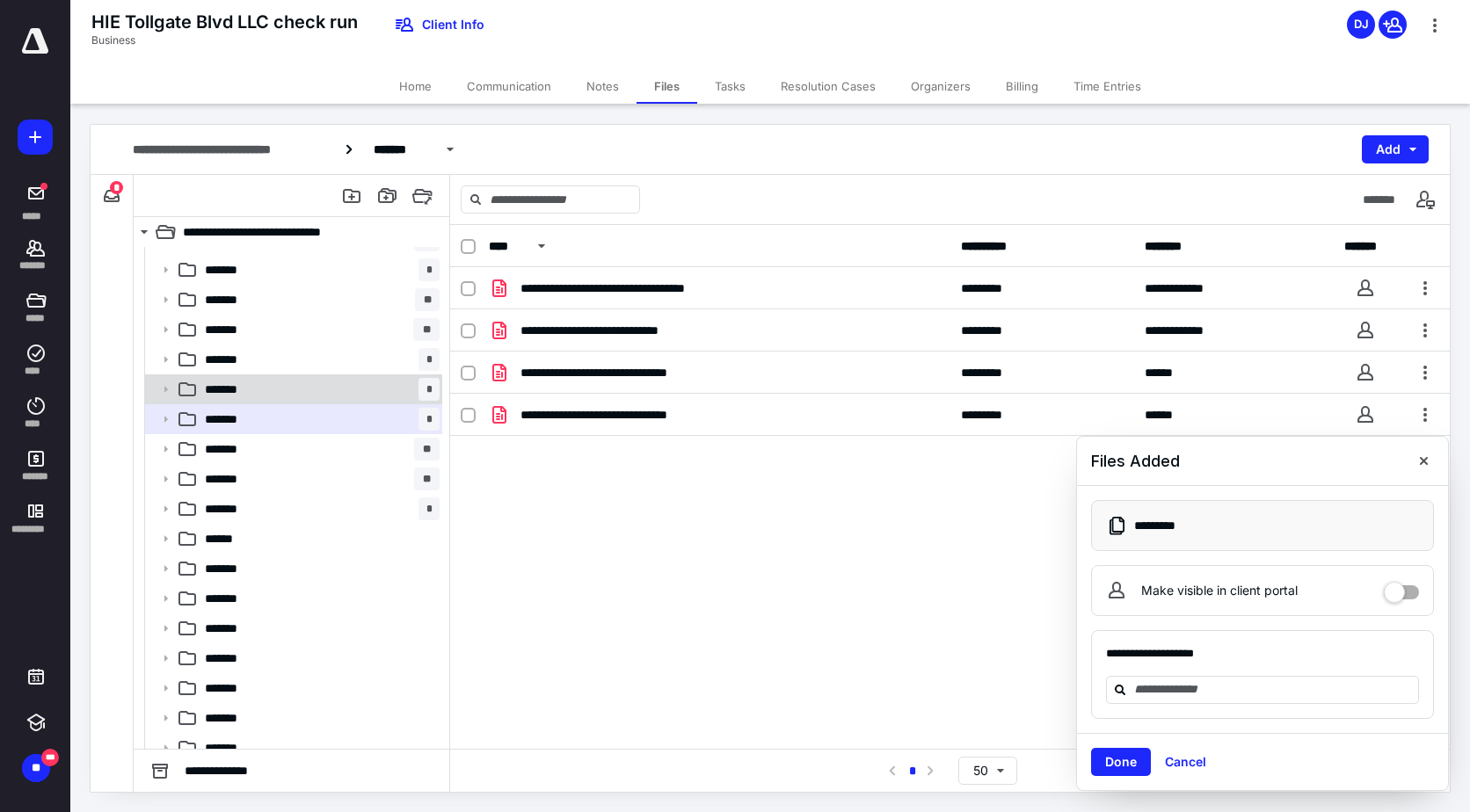 click on "******* *" at bounding box center (318, 389) 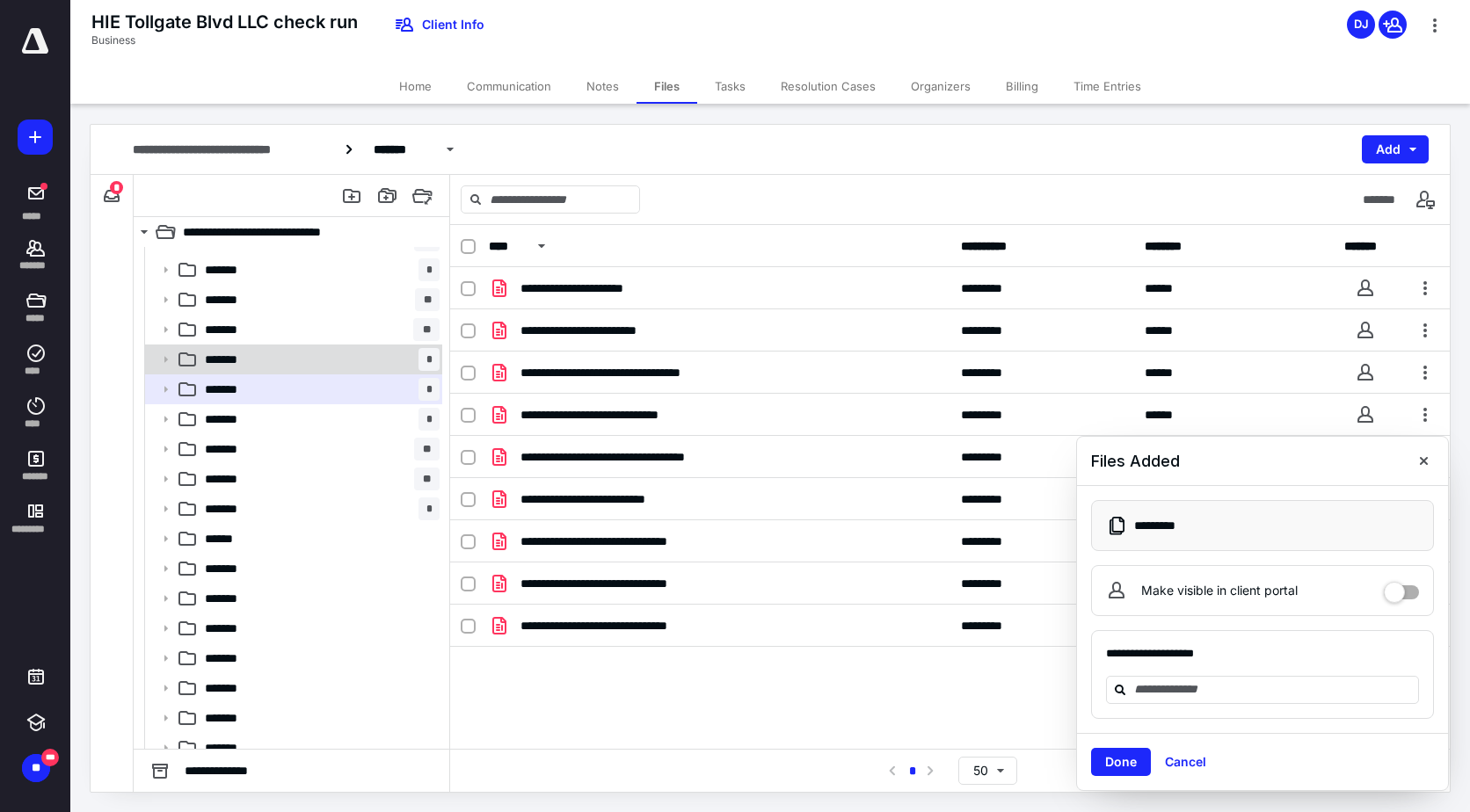 click on "******* *" at bounding box center (318, 359) 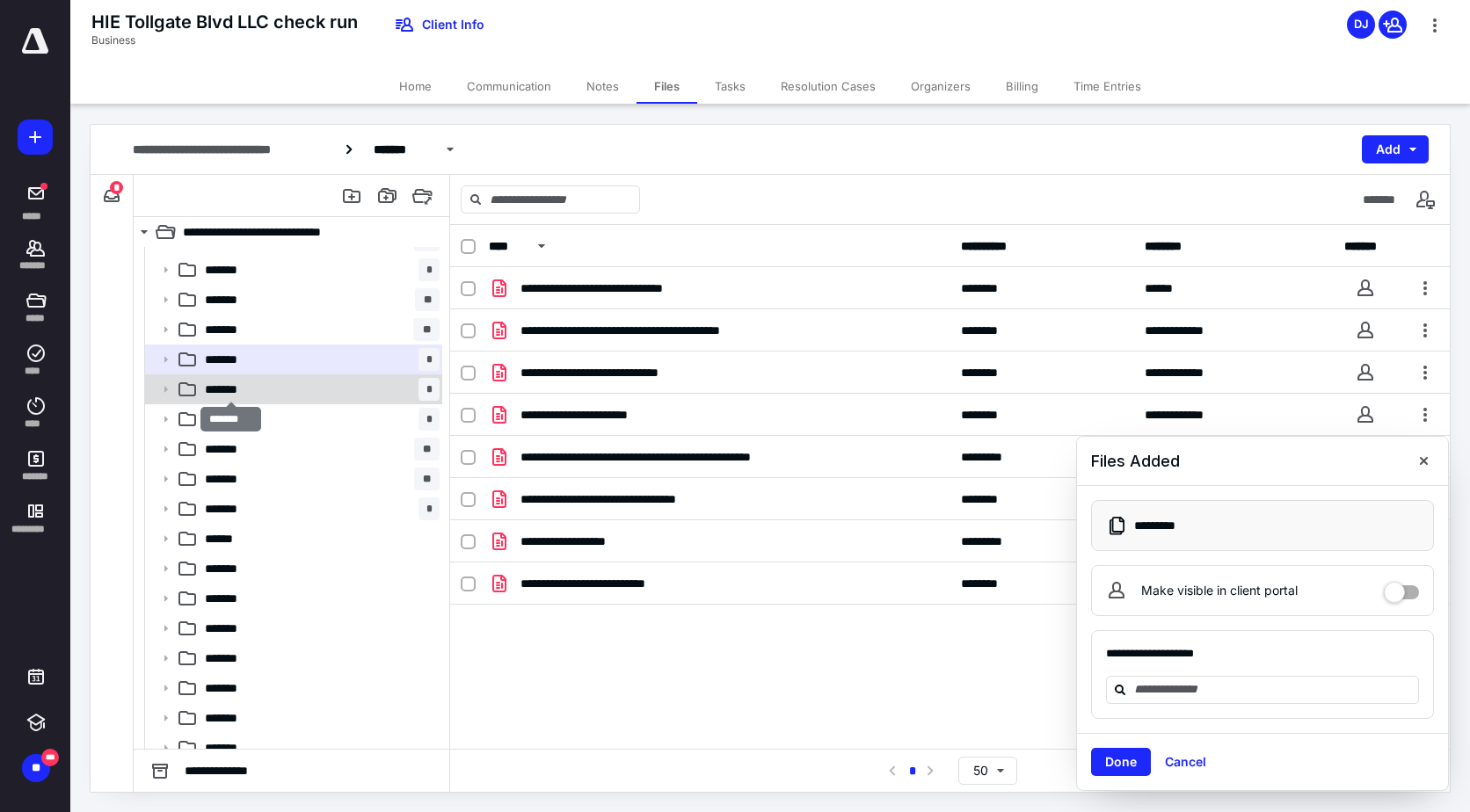 click on "*******" at bounding box center [230, 389] 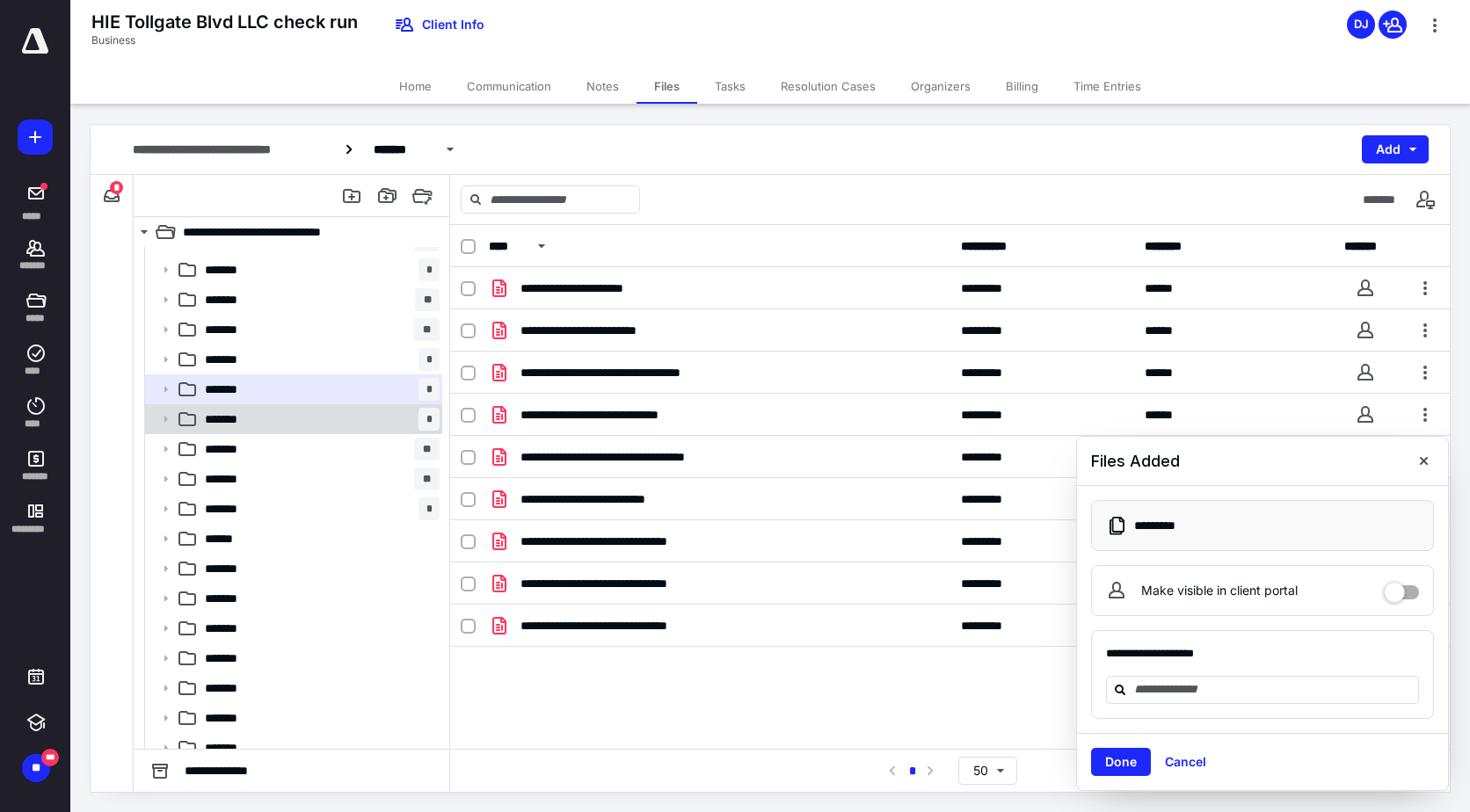 click on "******* *" at bounding box center [318, 419] 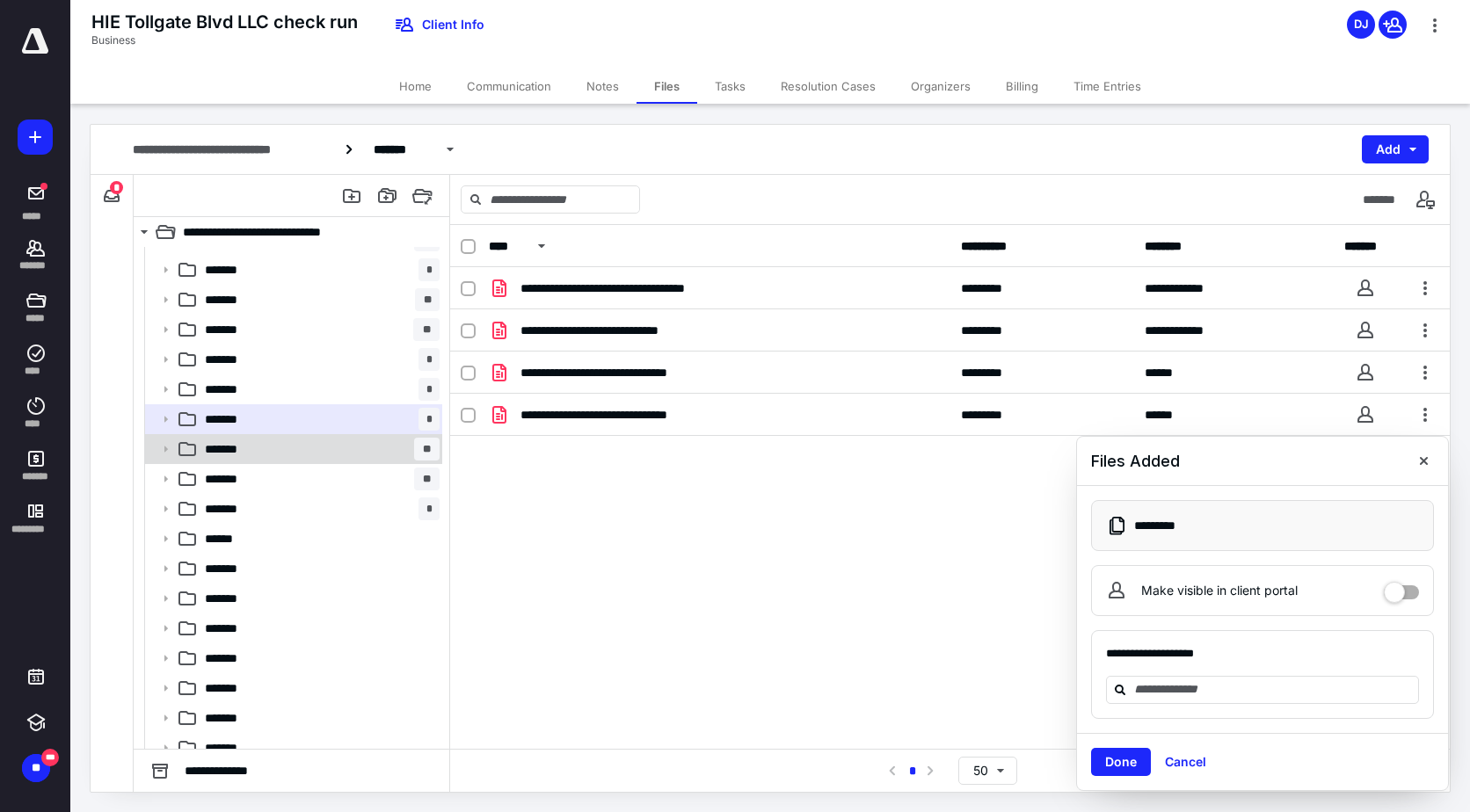 click on "******* **" at bounding box center [318, 449] 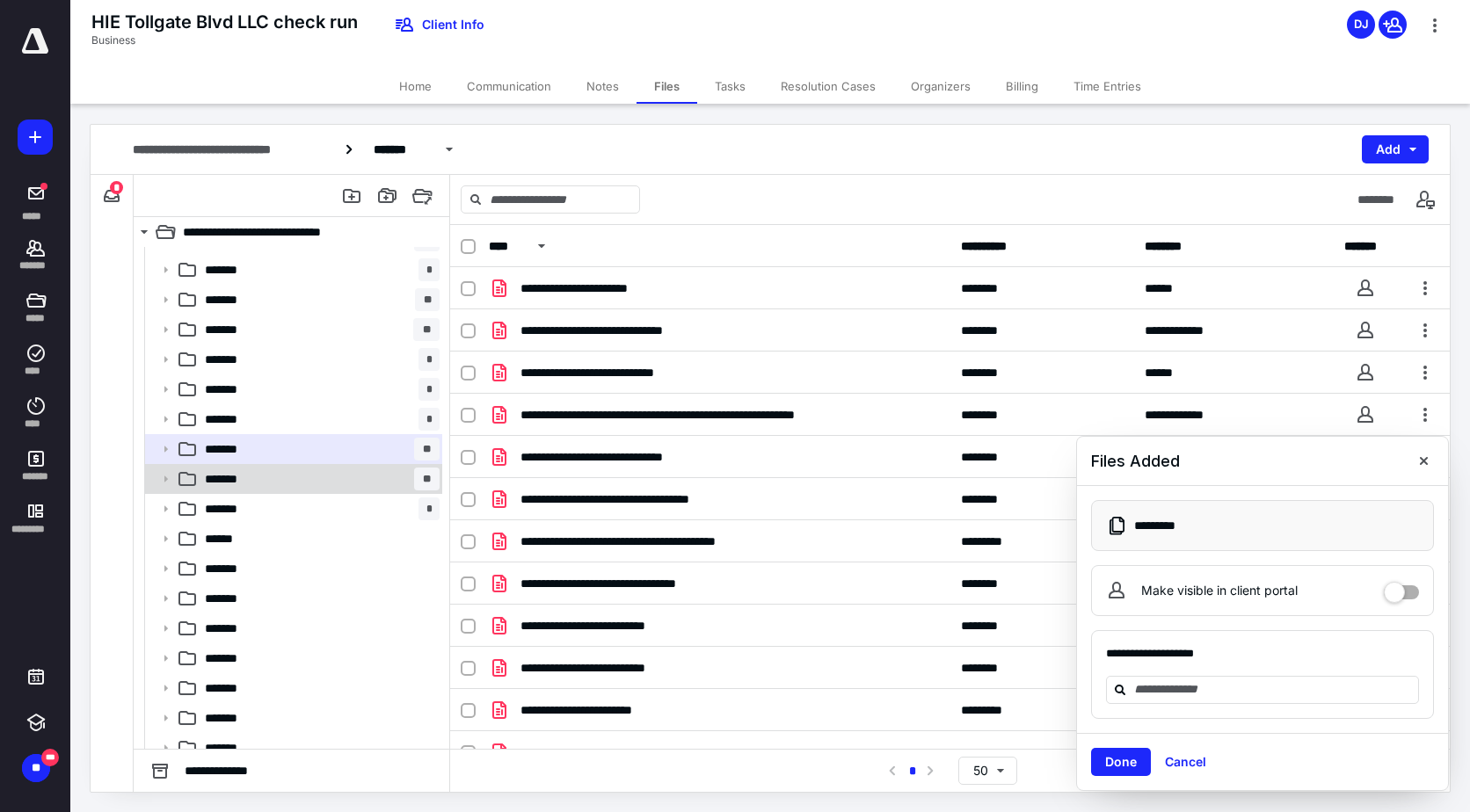 click on "******* **" at bounding box center [318, 479] 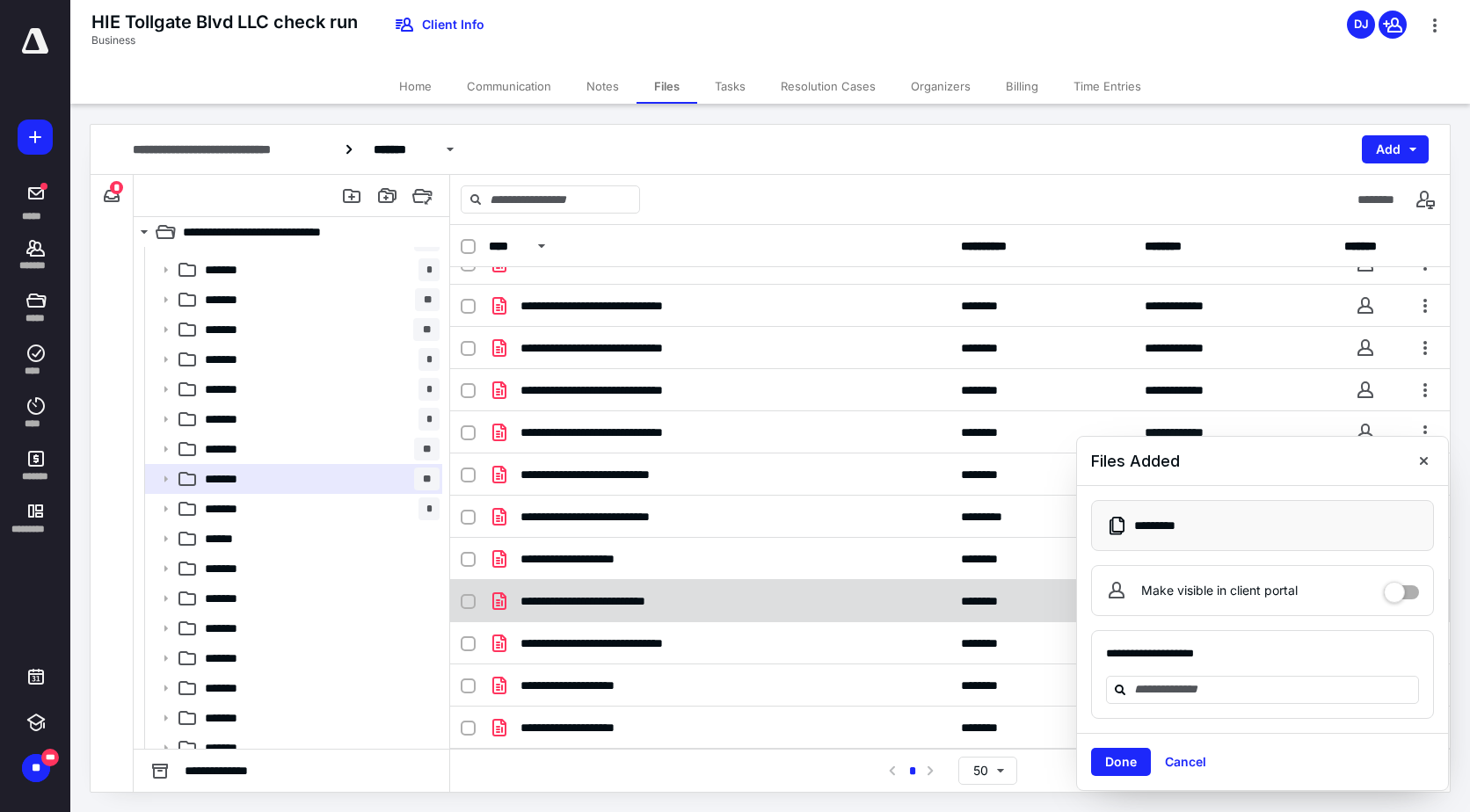scroll, scrollTop: 0, scrollLeft: 0, axis: both 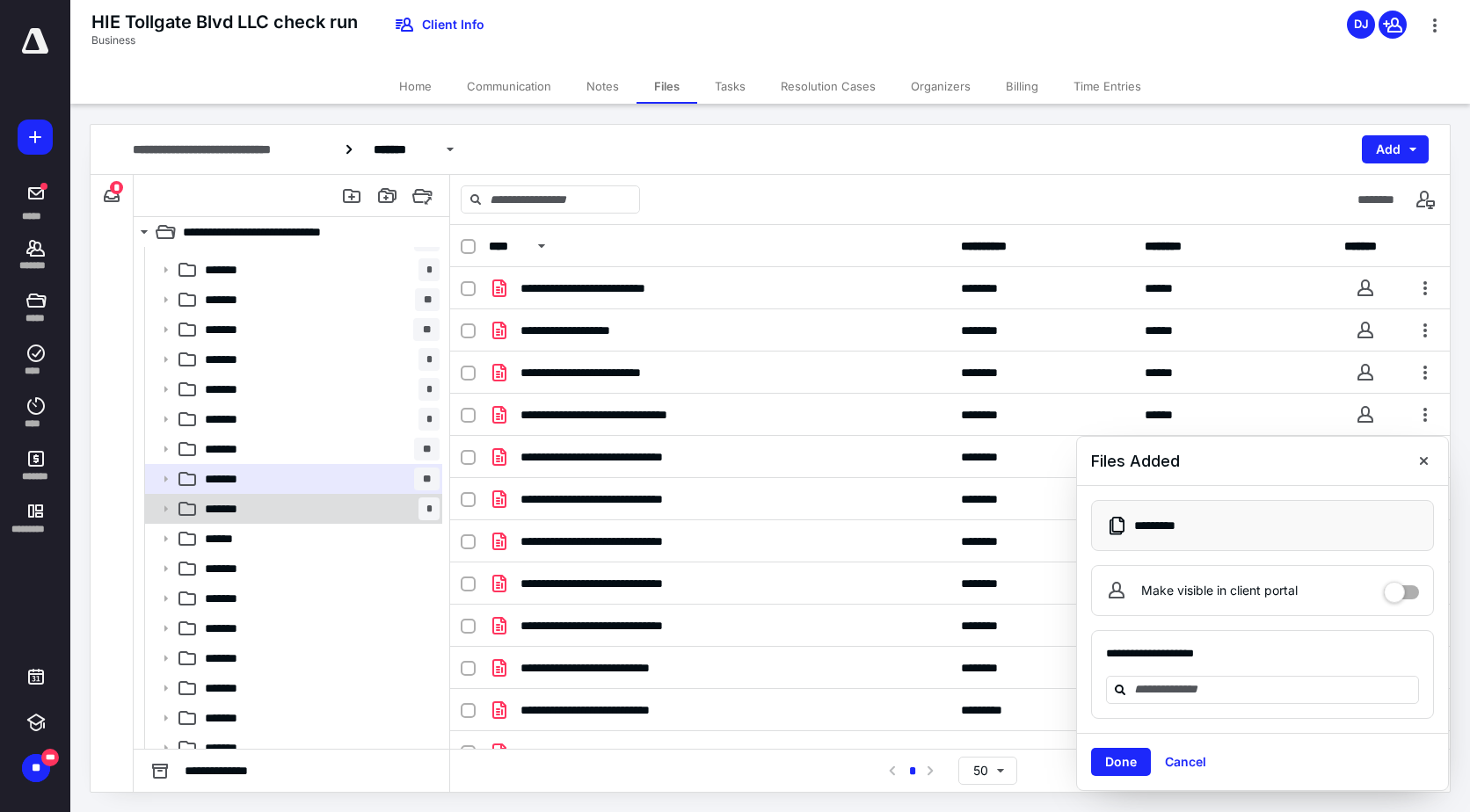 click on "******* *" at bounding box center (318, 509) 